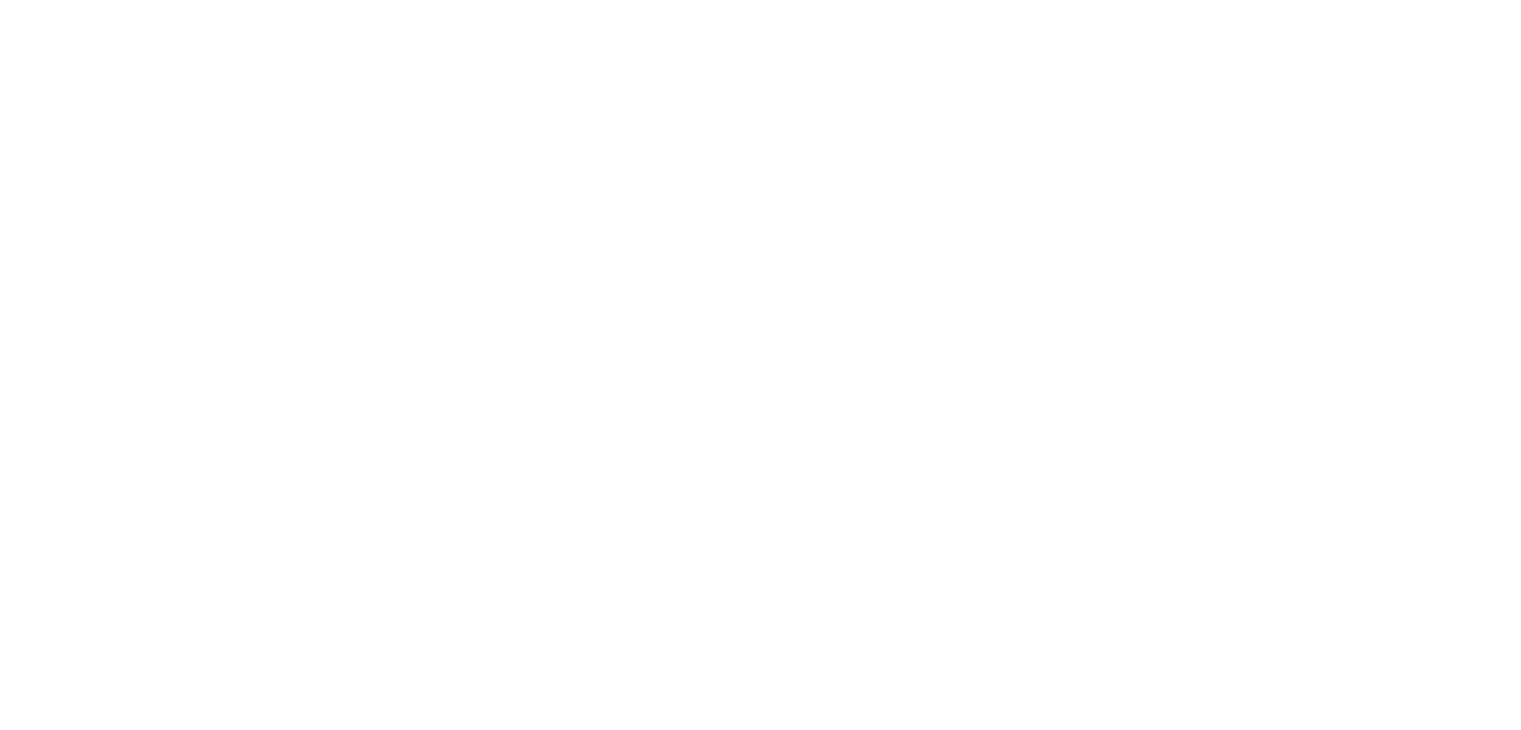 scroll, scrollTop: 0, scrollLeft: 0, axis: both 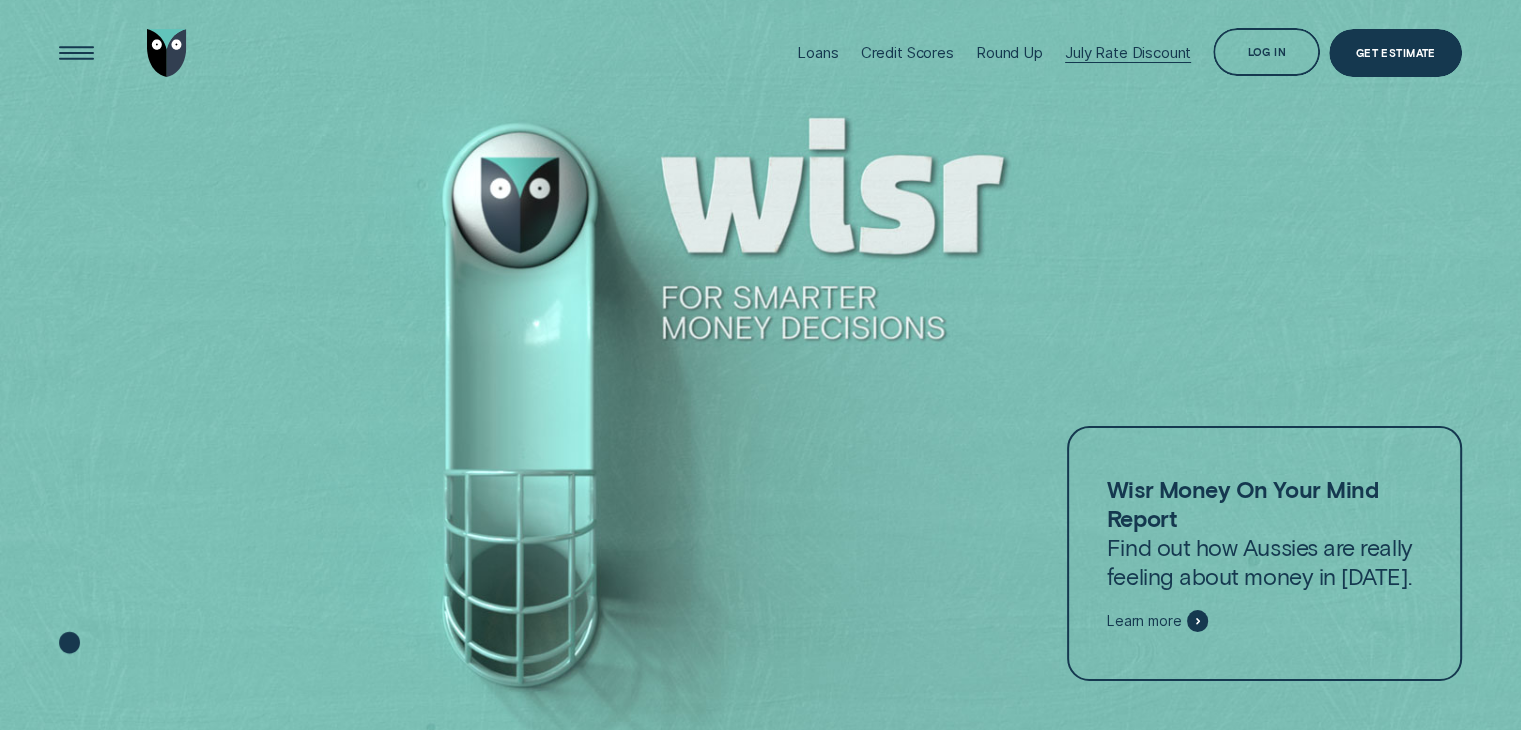click on "July Rate Discount" at bounding box center (1128, 52) 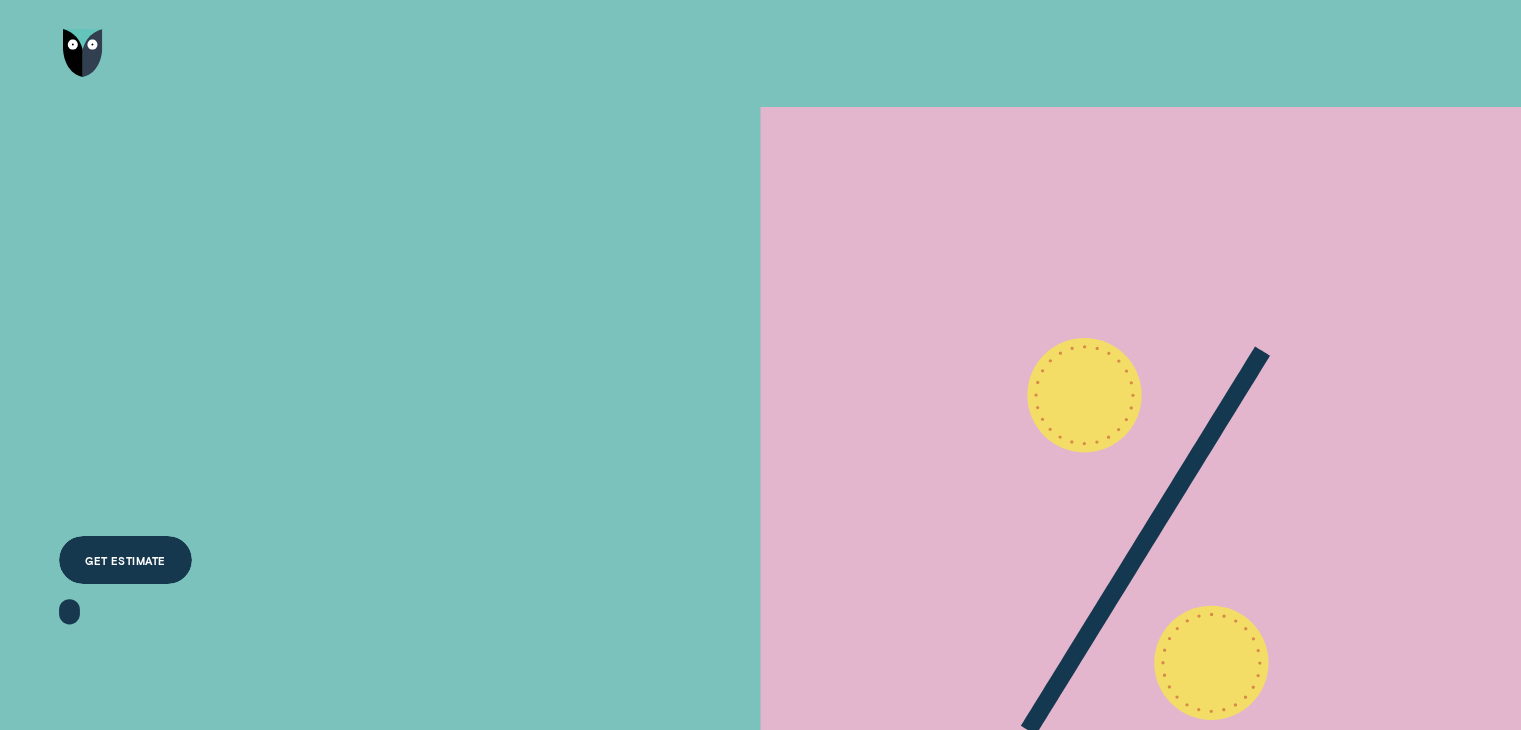scroll, scrollTop: 0, scrollLeft: 0, axis: both 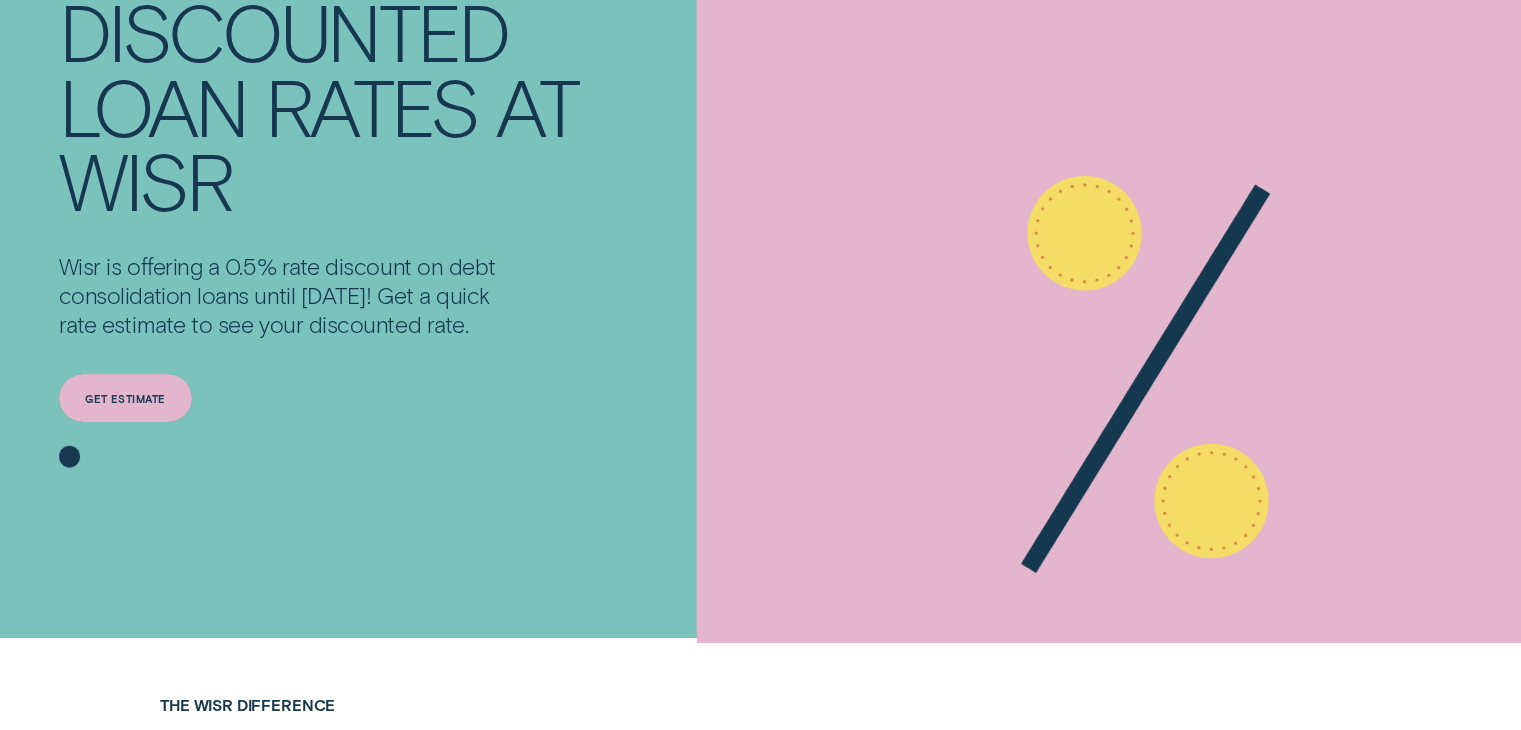 click on "Get estimate" at bounding box center [125, 398] 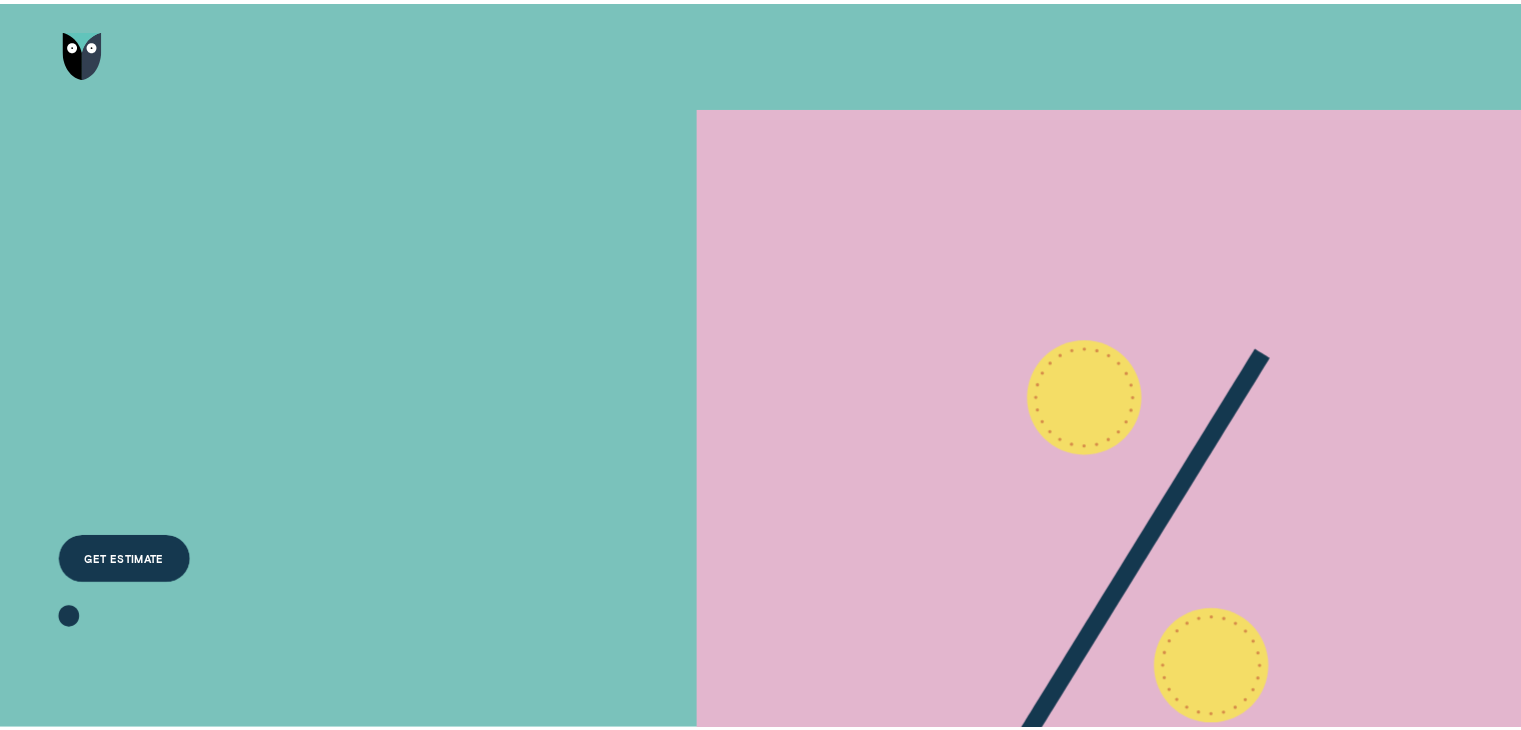 scroll, scrollTop: 162, scrollLeft: 0, axis: vertical 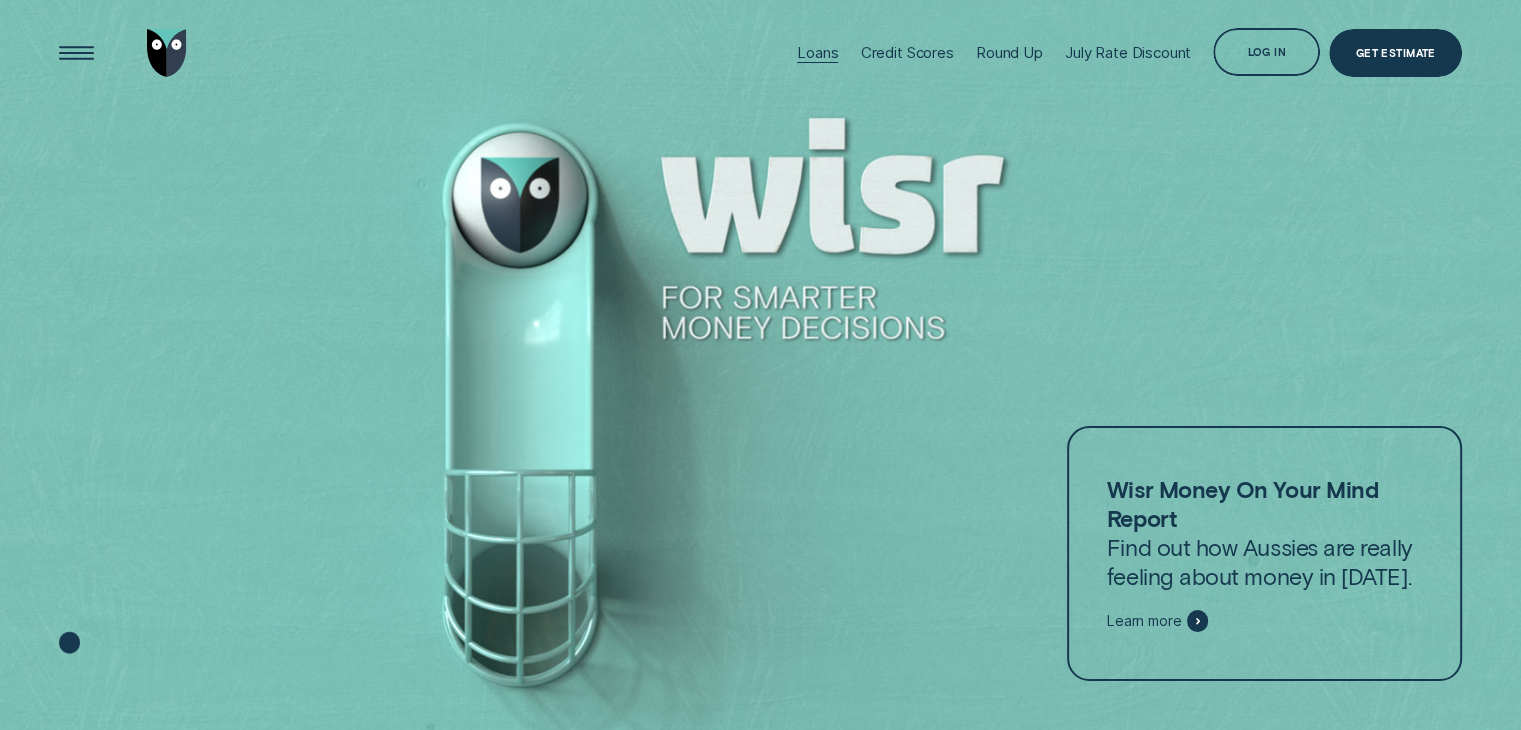 click on "Loans" at bounding box center [817, 52] 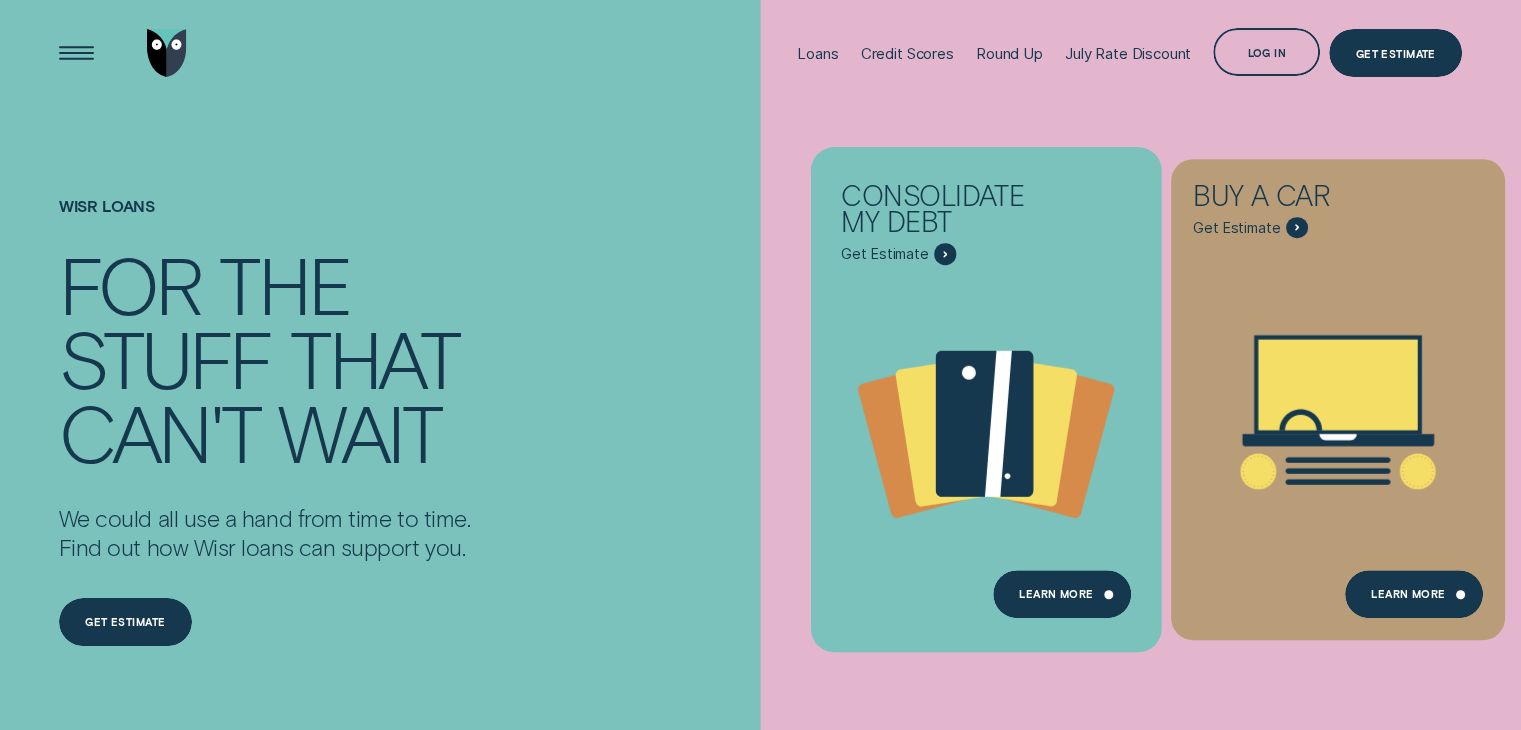 click 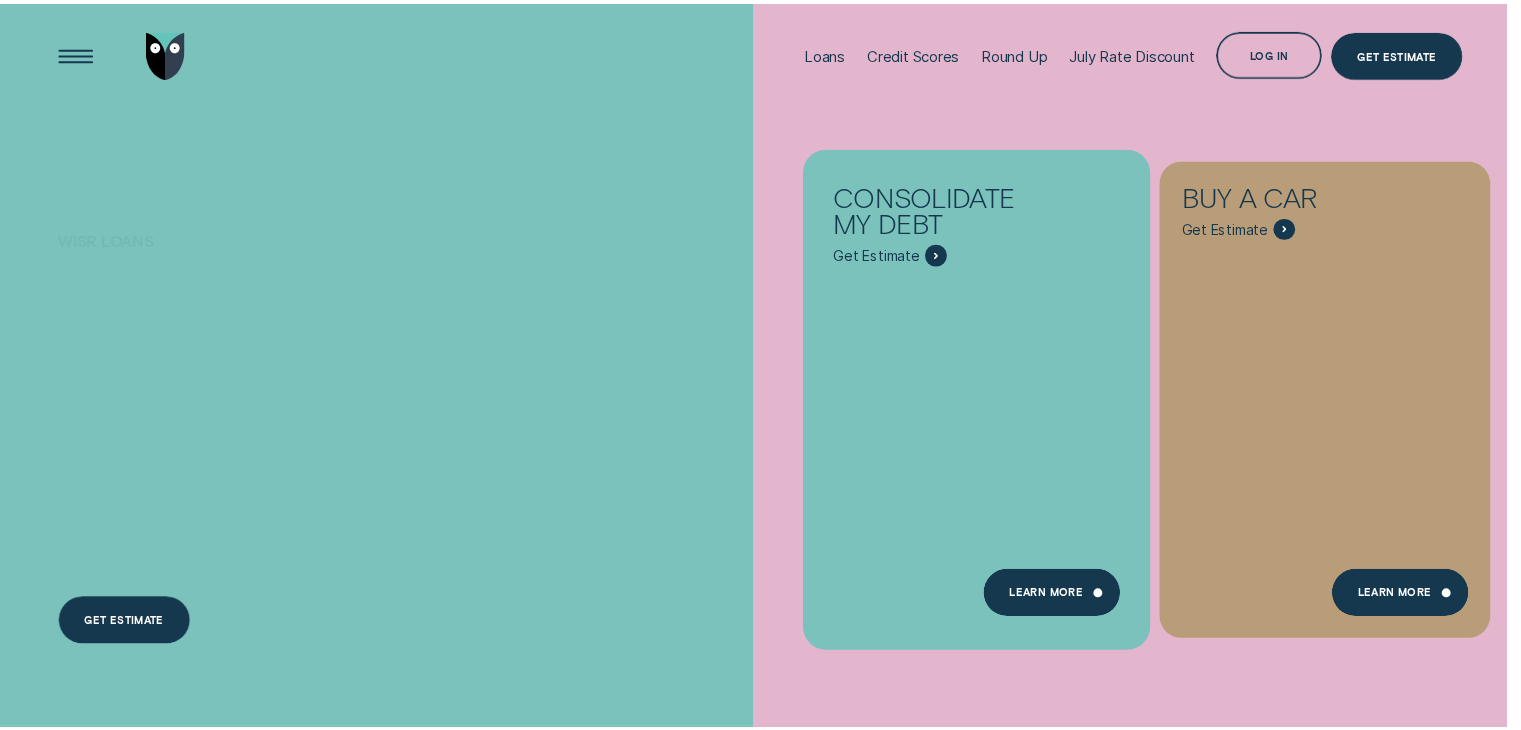 scroll, scrollTop: 0, scrollLeft: 0, axis: both 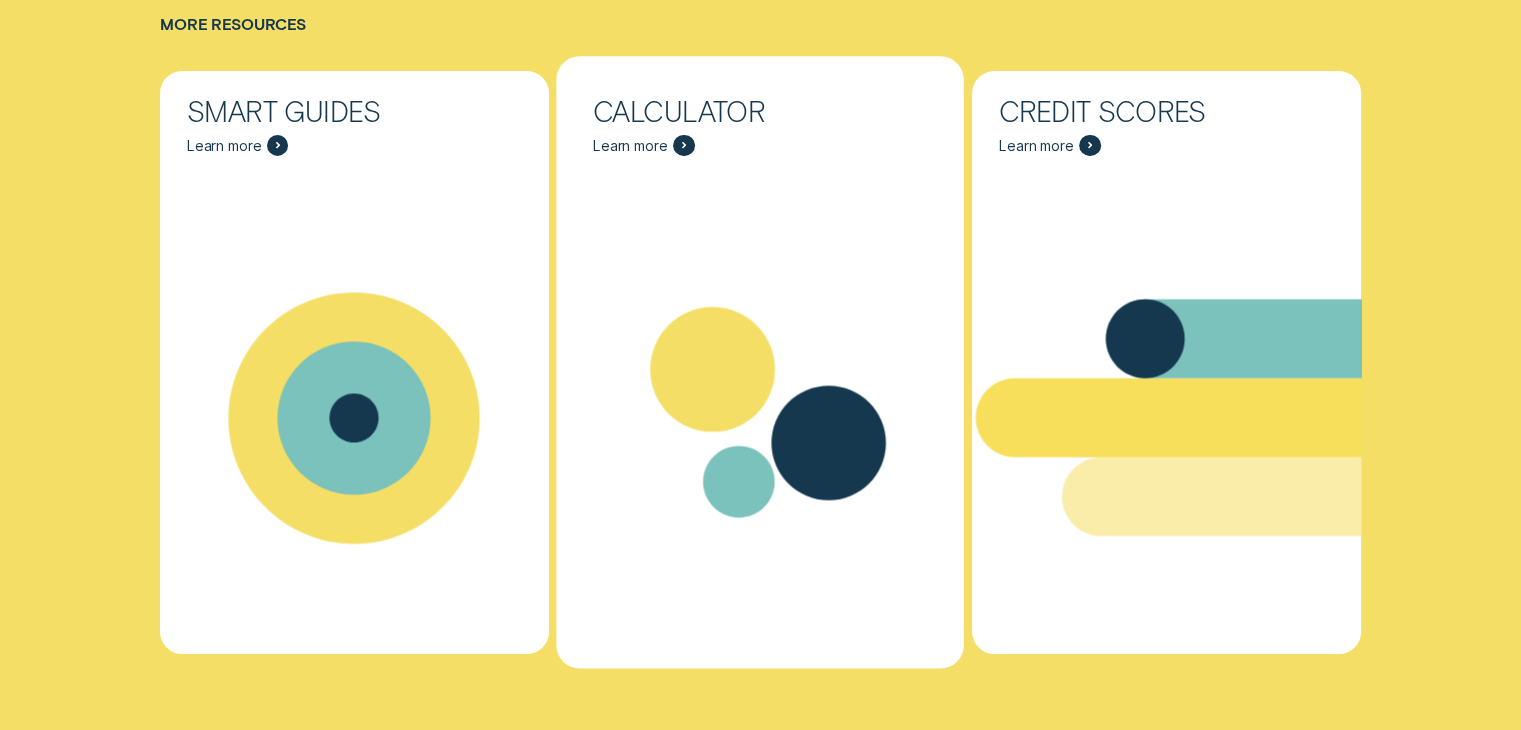 click 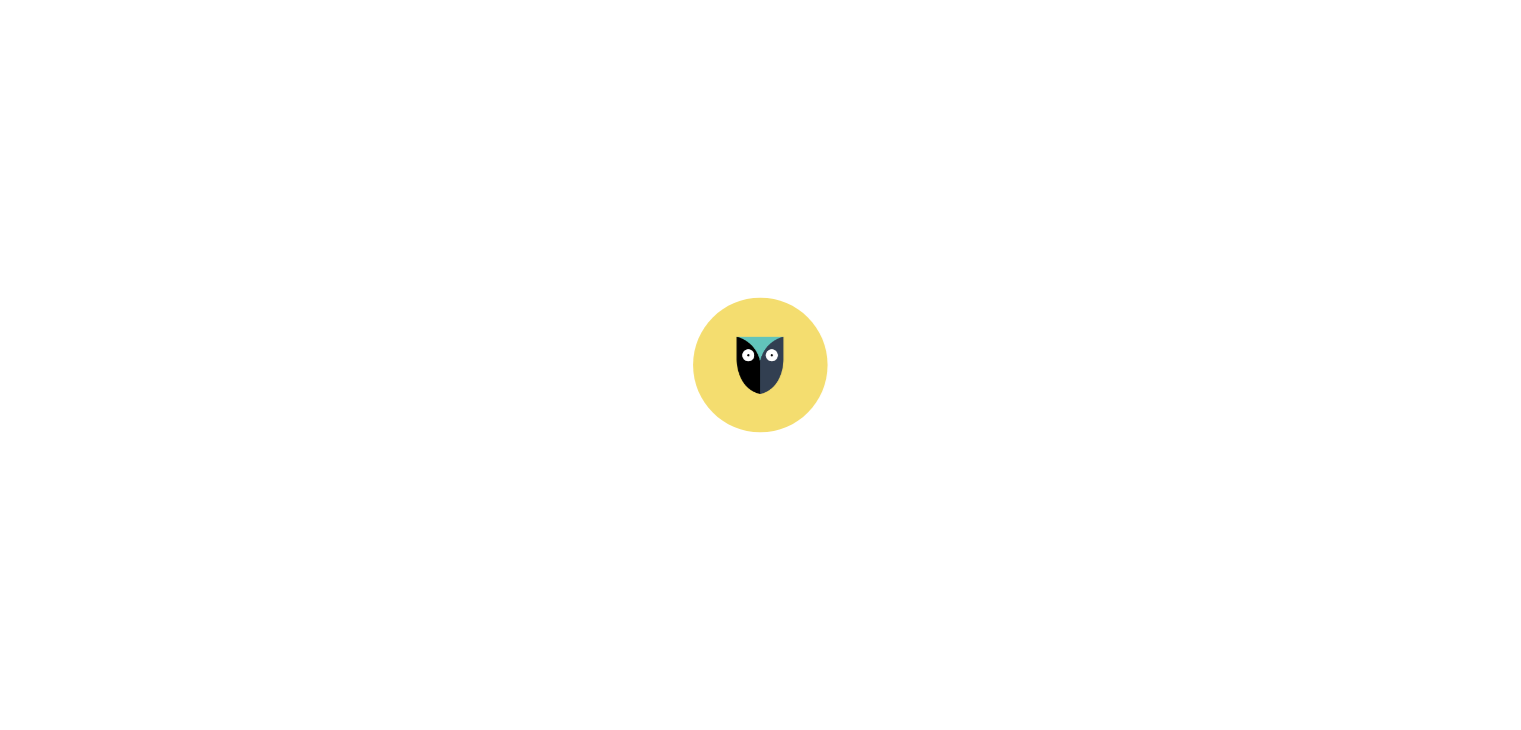 scroll, scrollTop: 0, scrollLeft: 0, axis: both 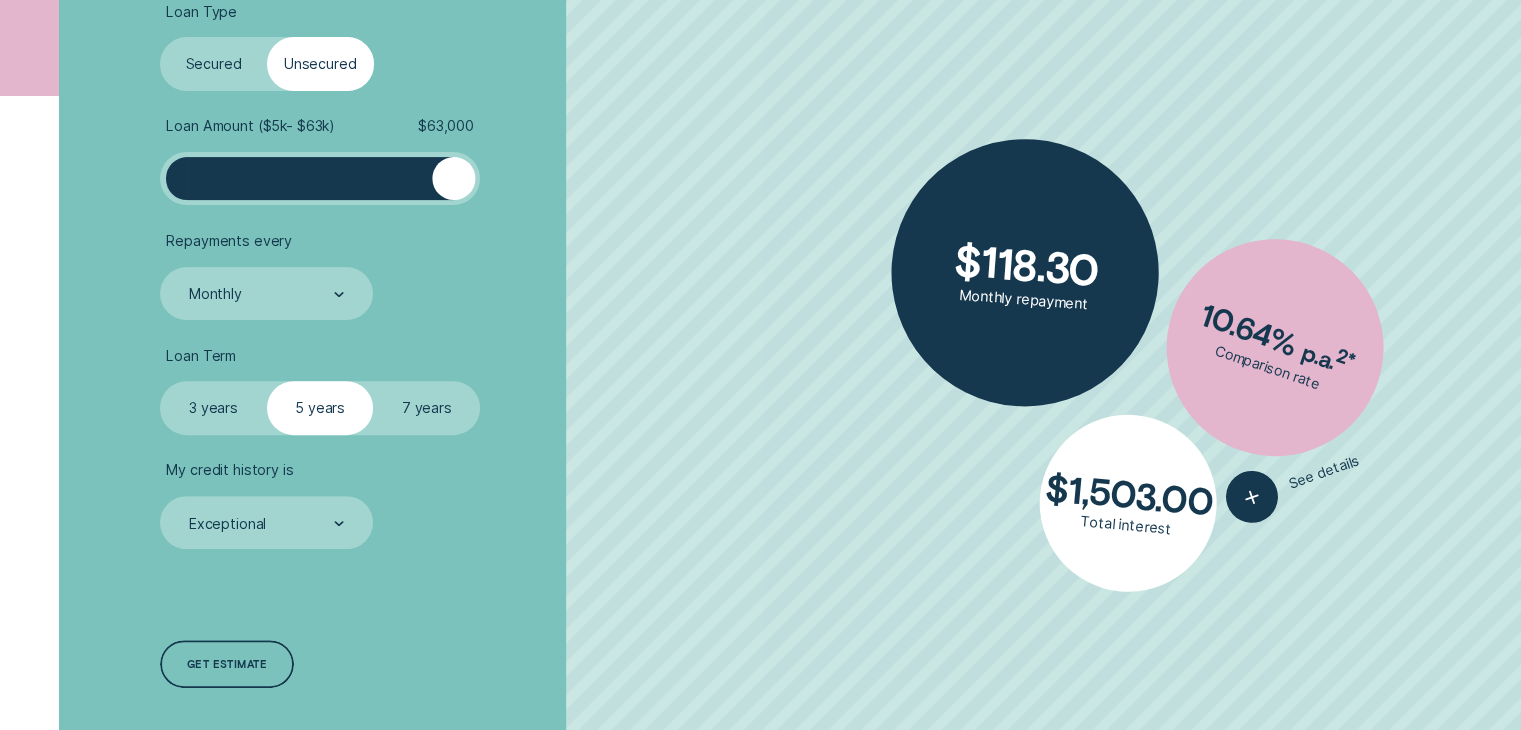 drag, startPoint x: 176, startPoint y: 161, endPoint x: 532, endPoint y: 182, distance: 356.61884 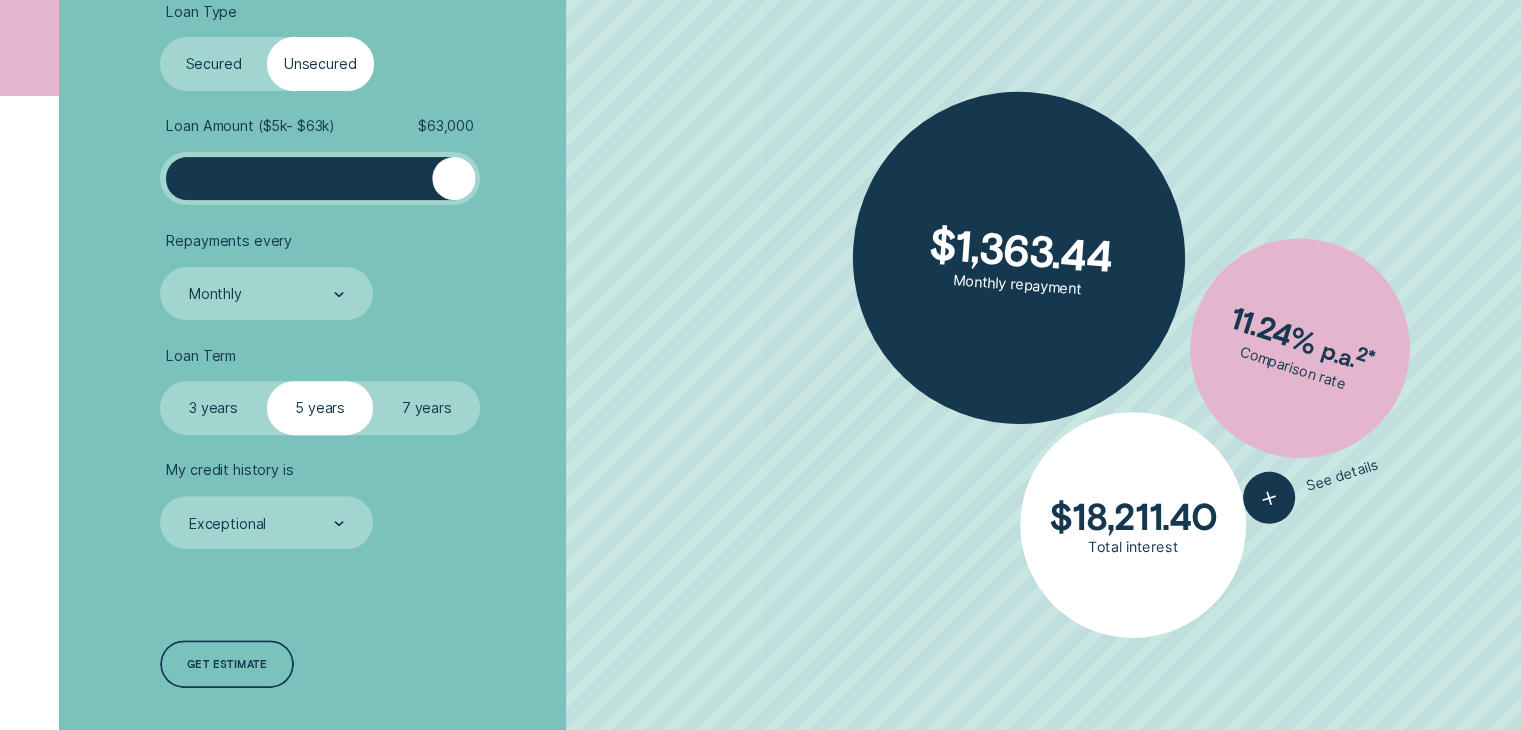 click at bounding box center (453, 178) 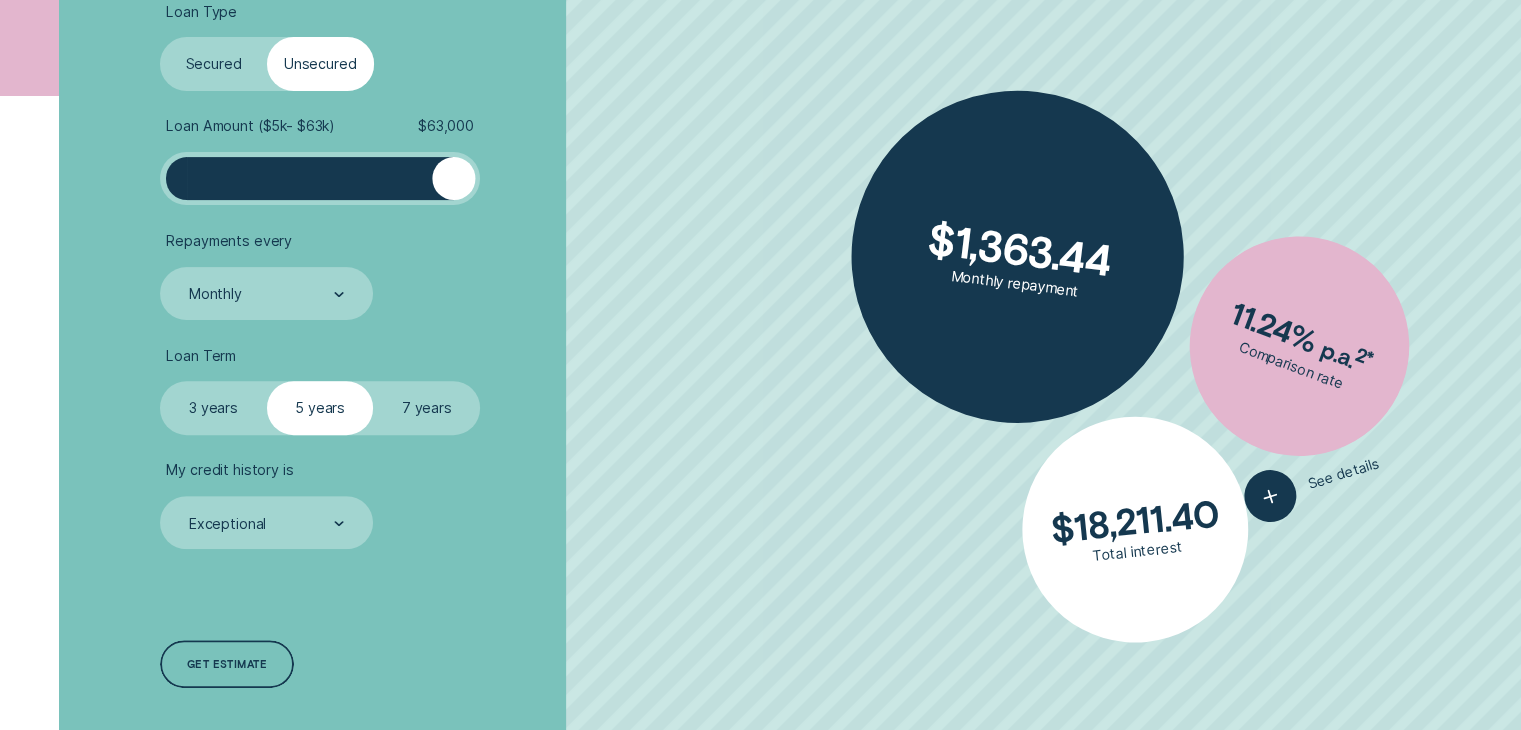 click on "3 years" at bounding box center [213, 407] 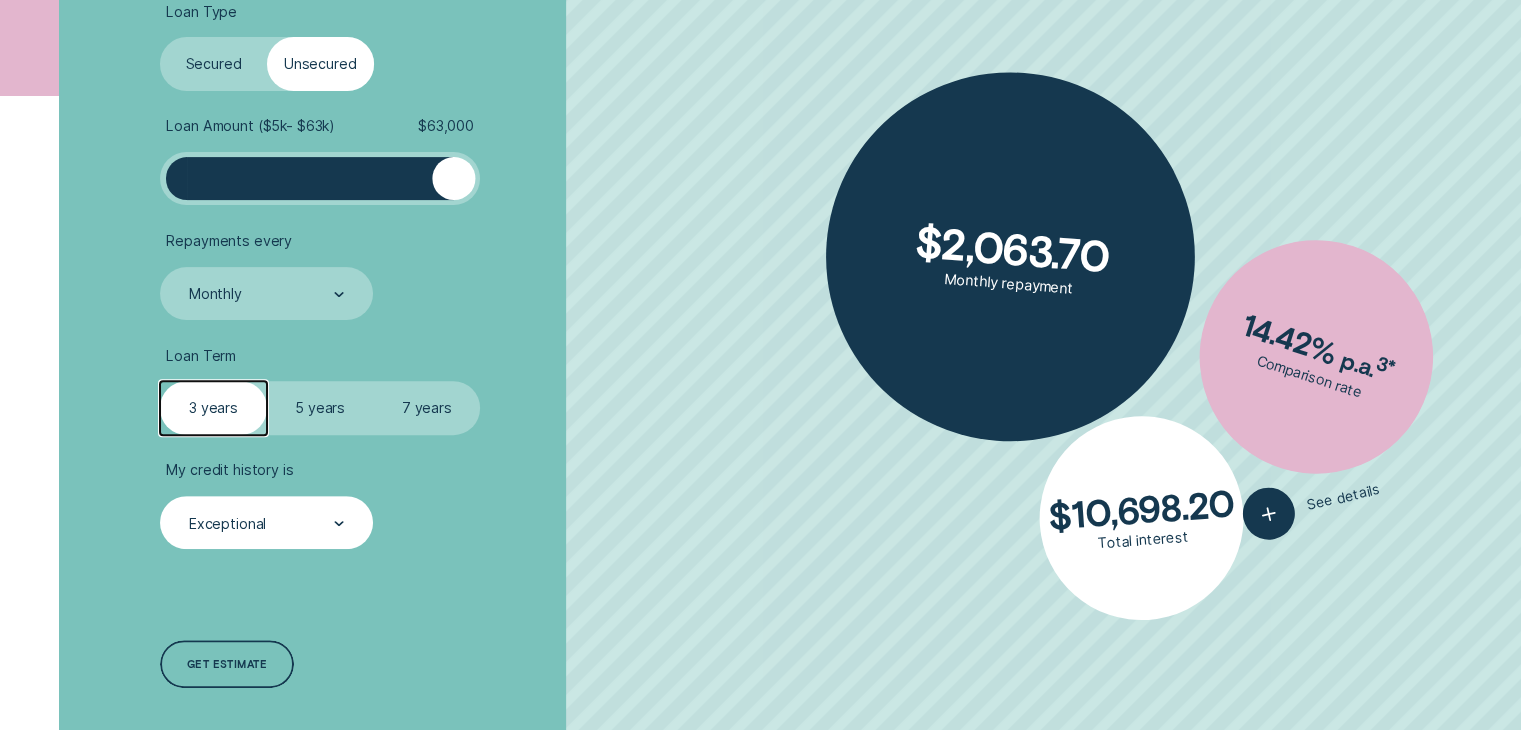 click on "Exceptional" at bounding box center [266, 522] 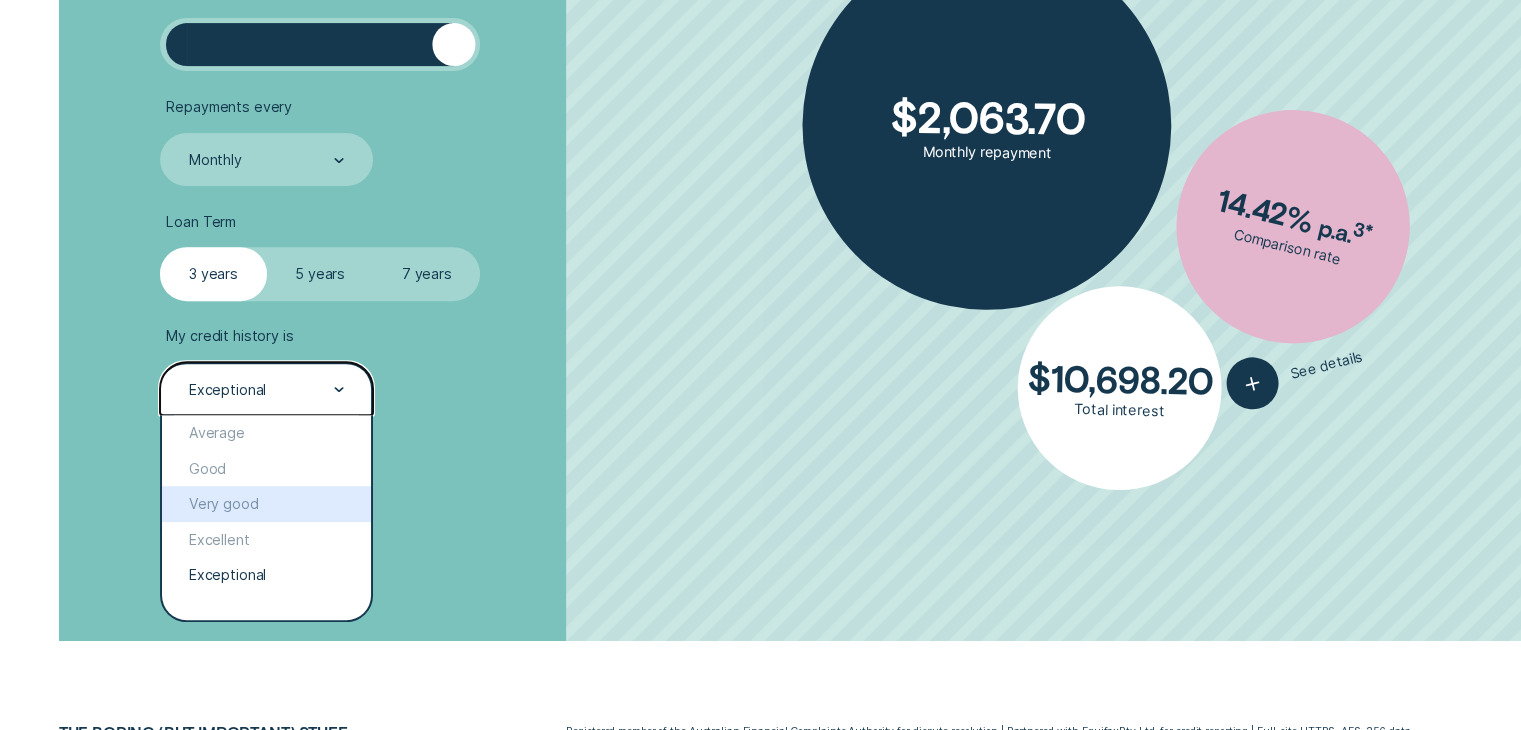 scroll, scrollTop: 784, scrollLeft: 0, axis: vertical 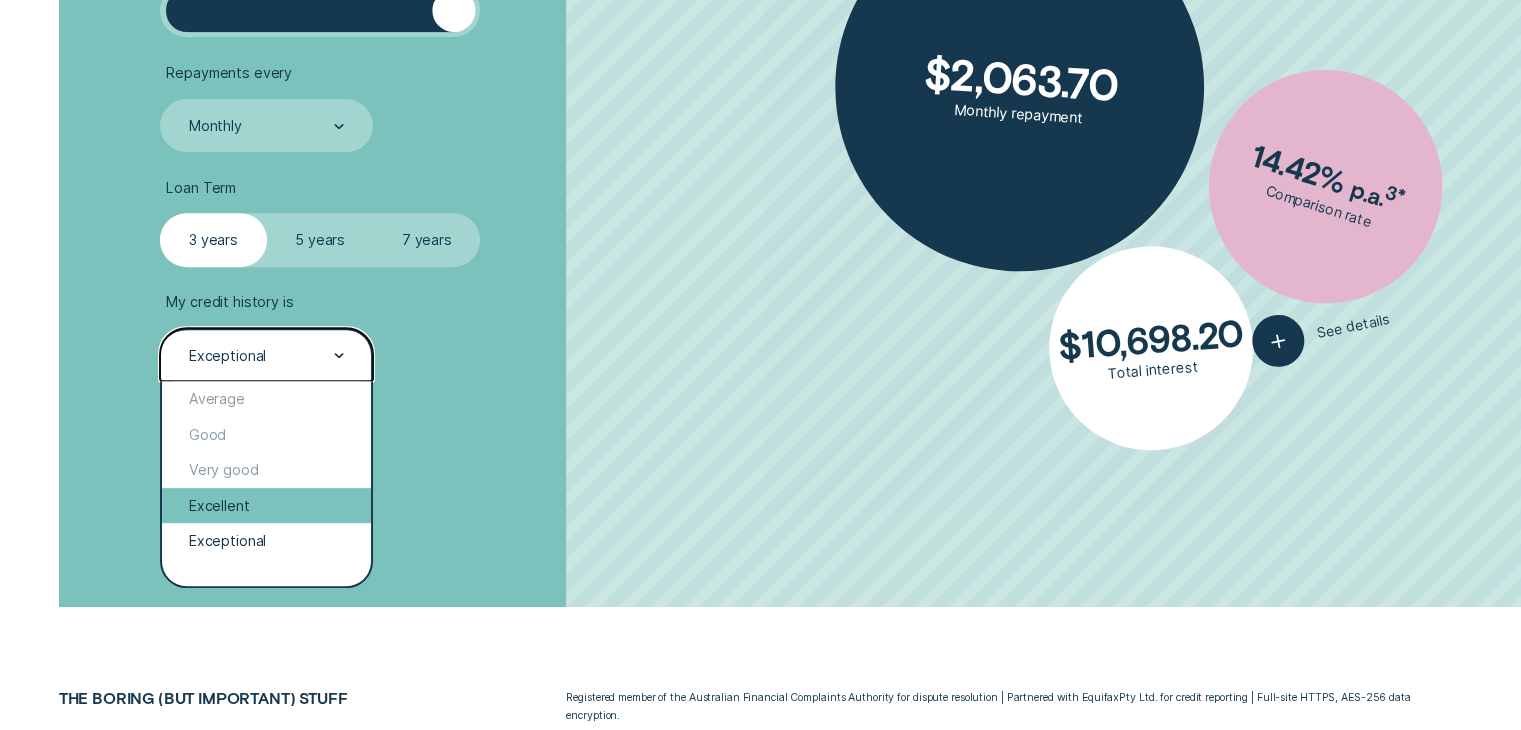 click on "Excellent" at bounding box center [266, 506] 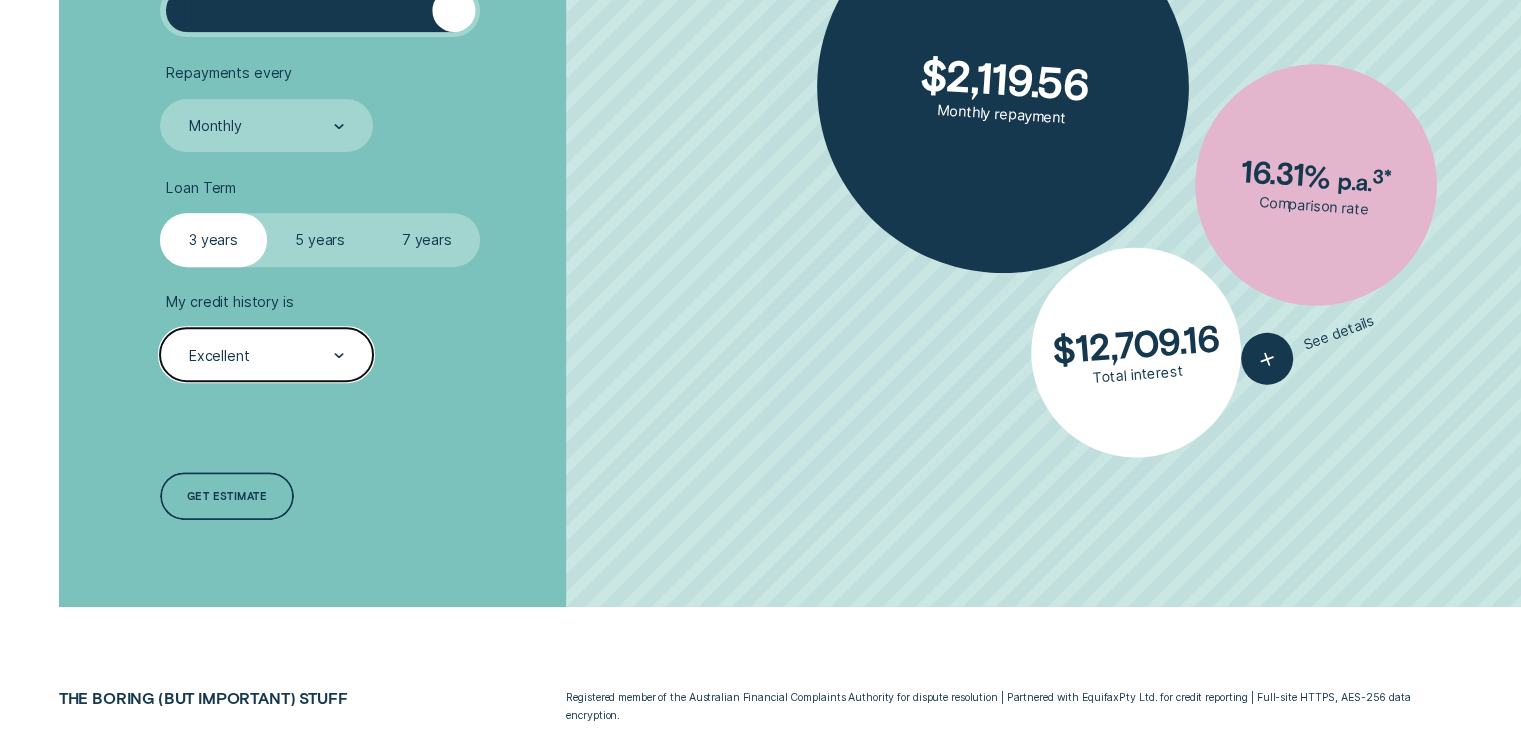 click on "5 years" at bounding box center [320, 239] 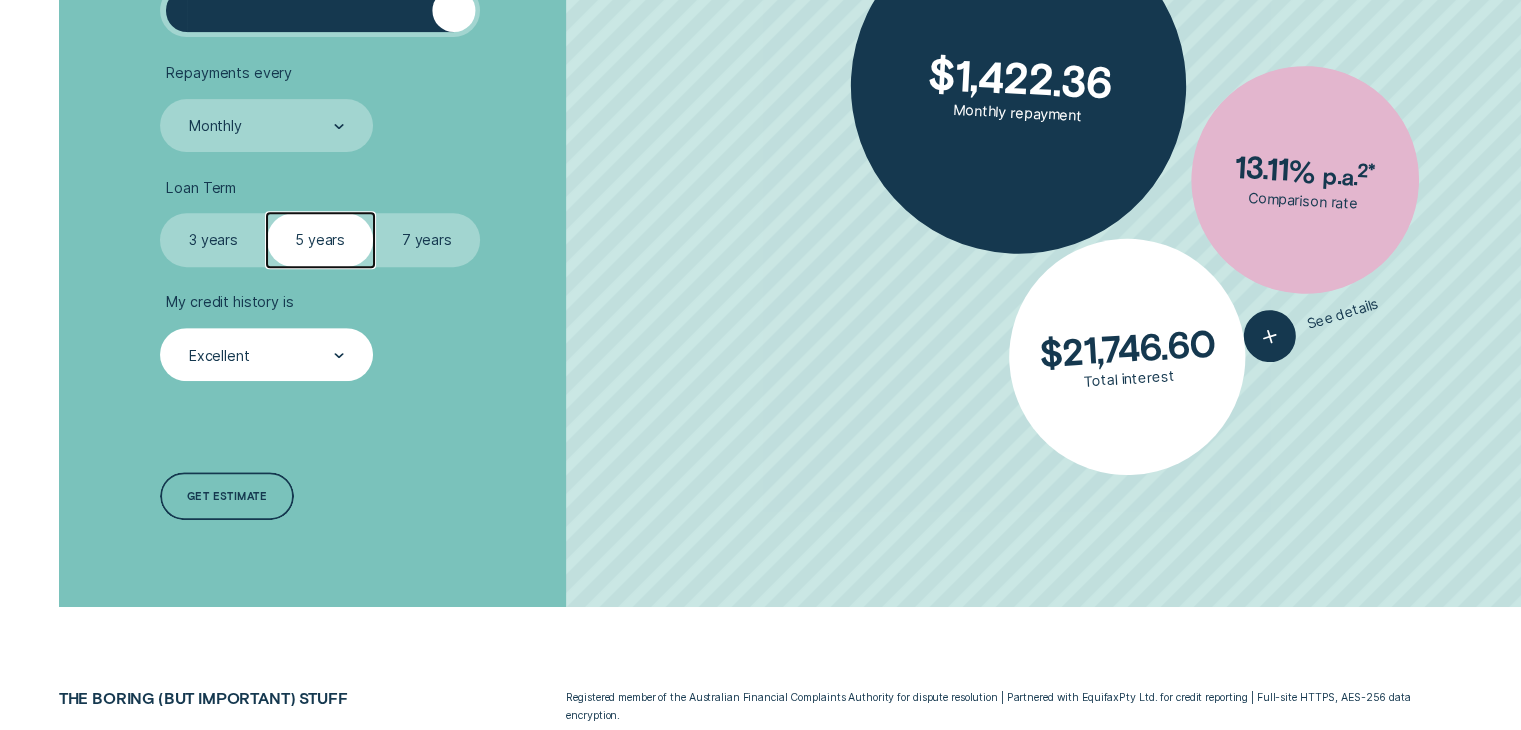 click on "3 years" at bounding box center [213, 239] 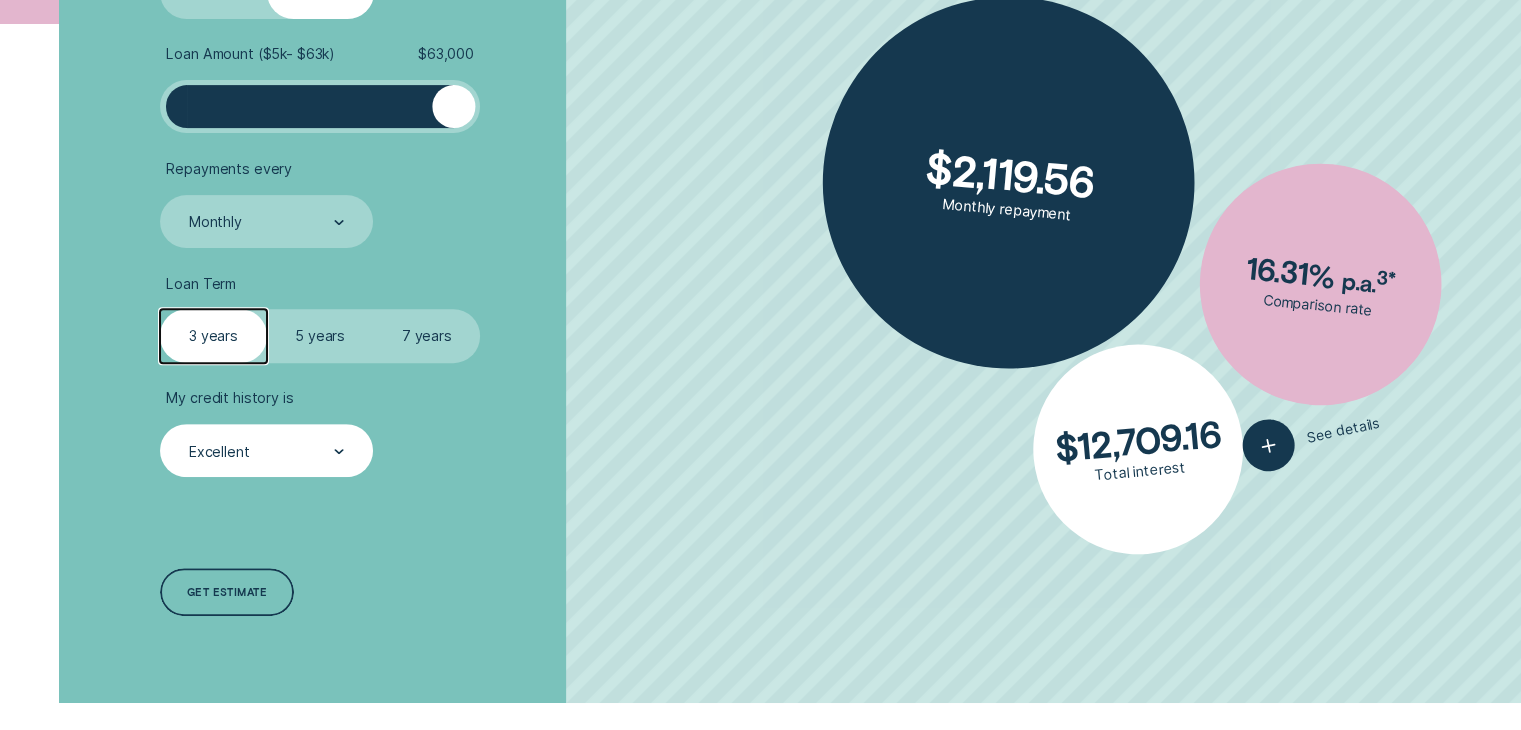 scroll, scrollTop: 682, scrollLeft: 0, axis: vertical 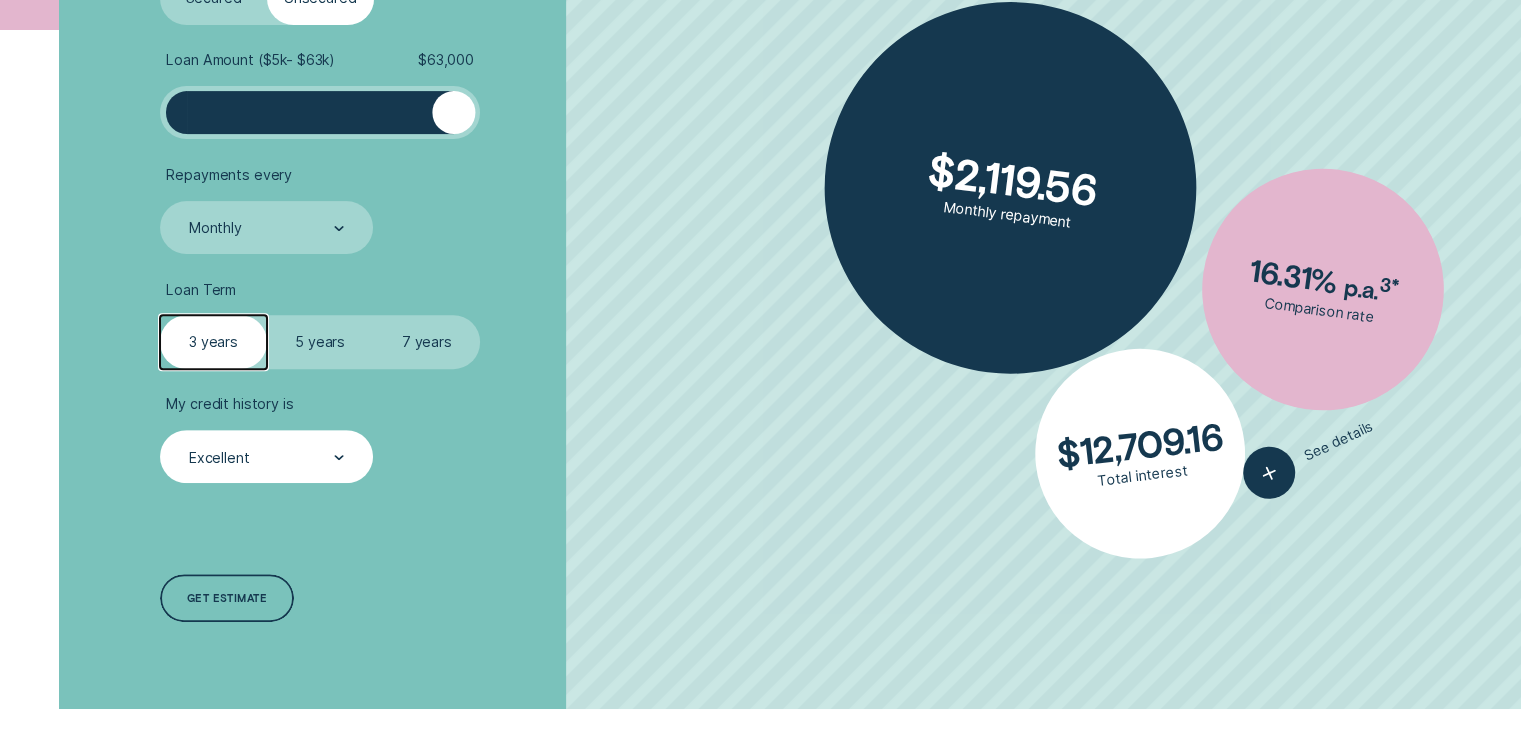 click on "7 years" at bounding box center (427, 341) 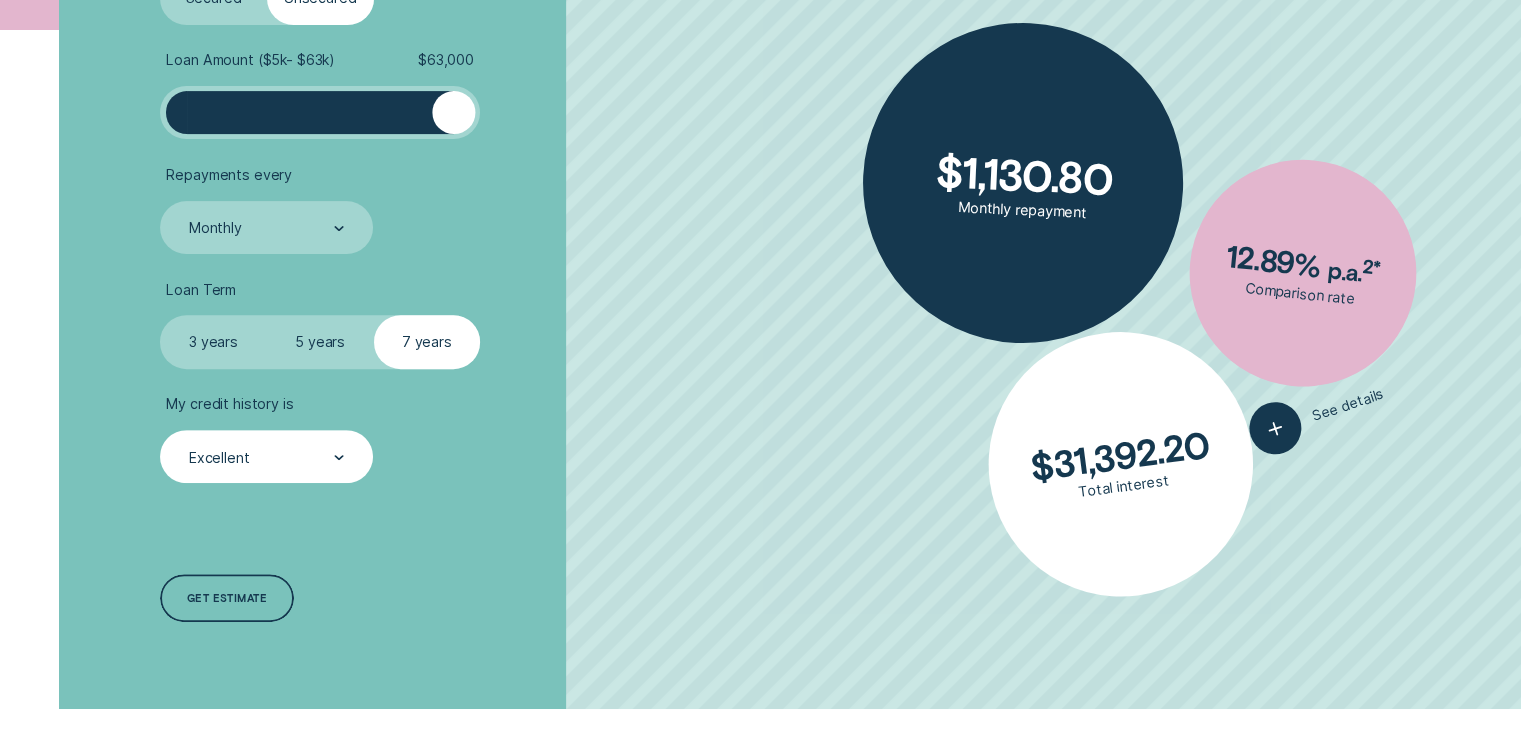 click on "3 years" at bounding box center (213, 341) 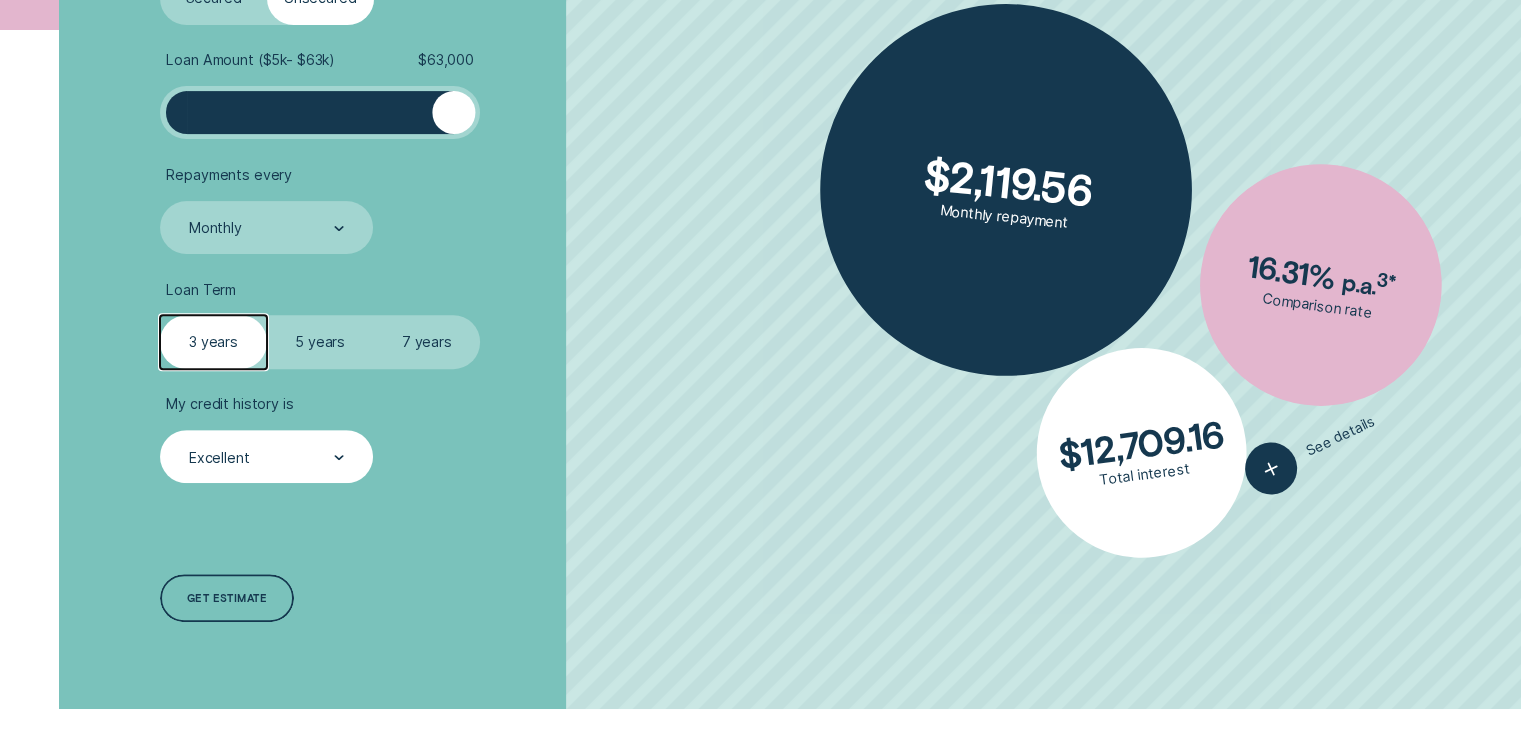 click on "7 years" at bounding box center [427, 341] 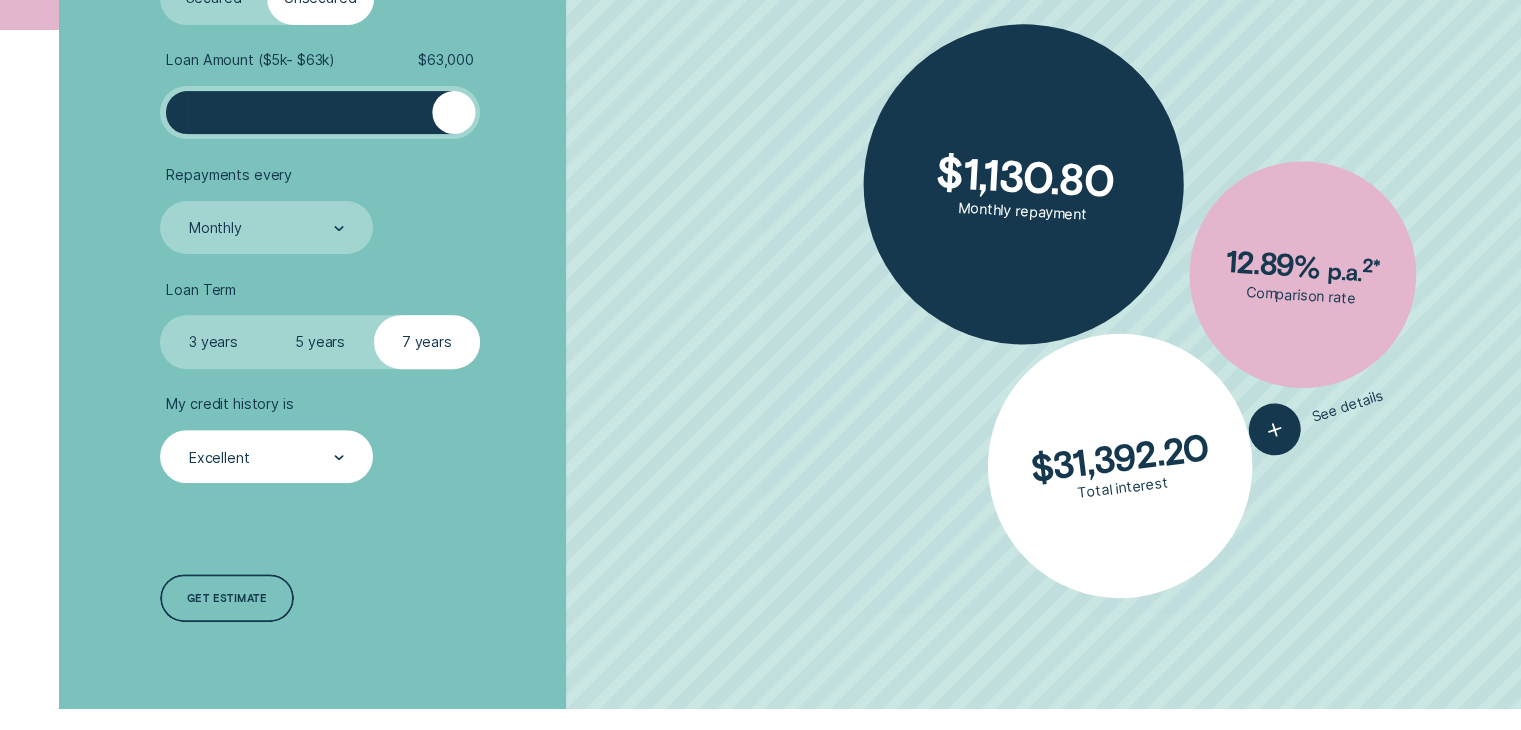 click on "3 years" at bounding box center [213, 341] 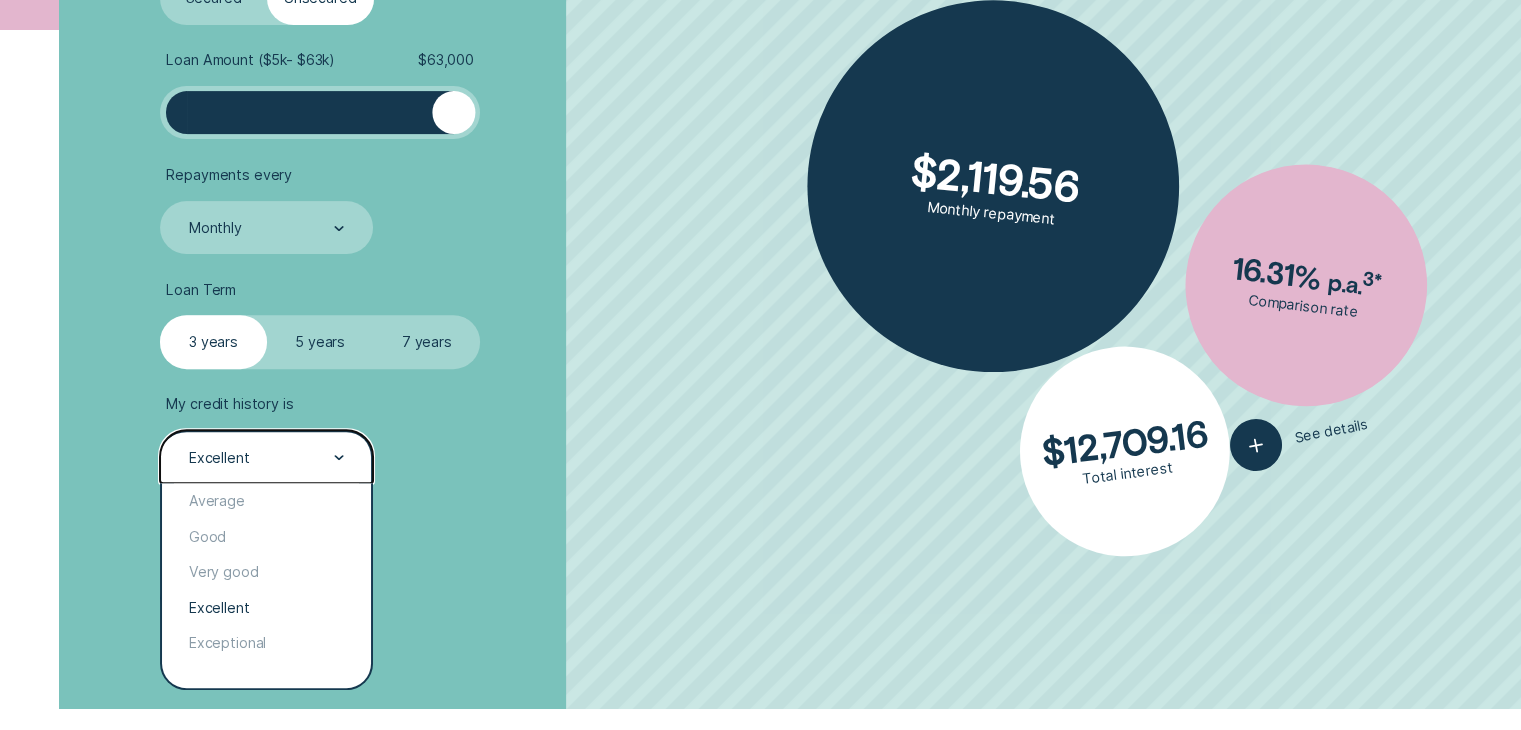 click on "Excellent" at bounding box center [265, 458] 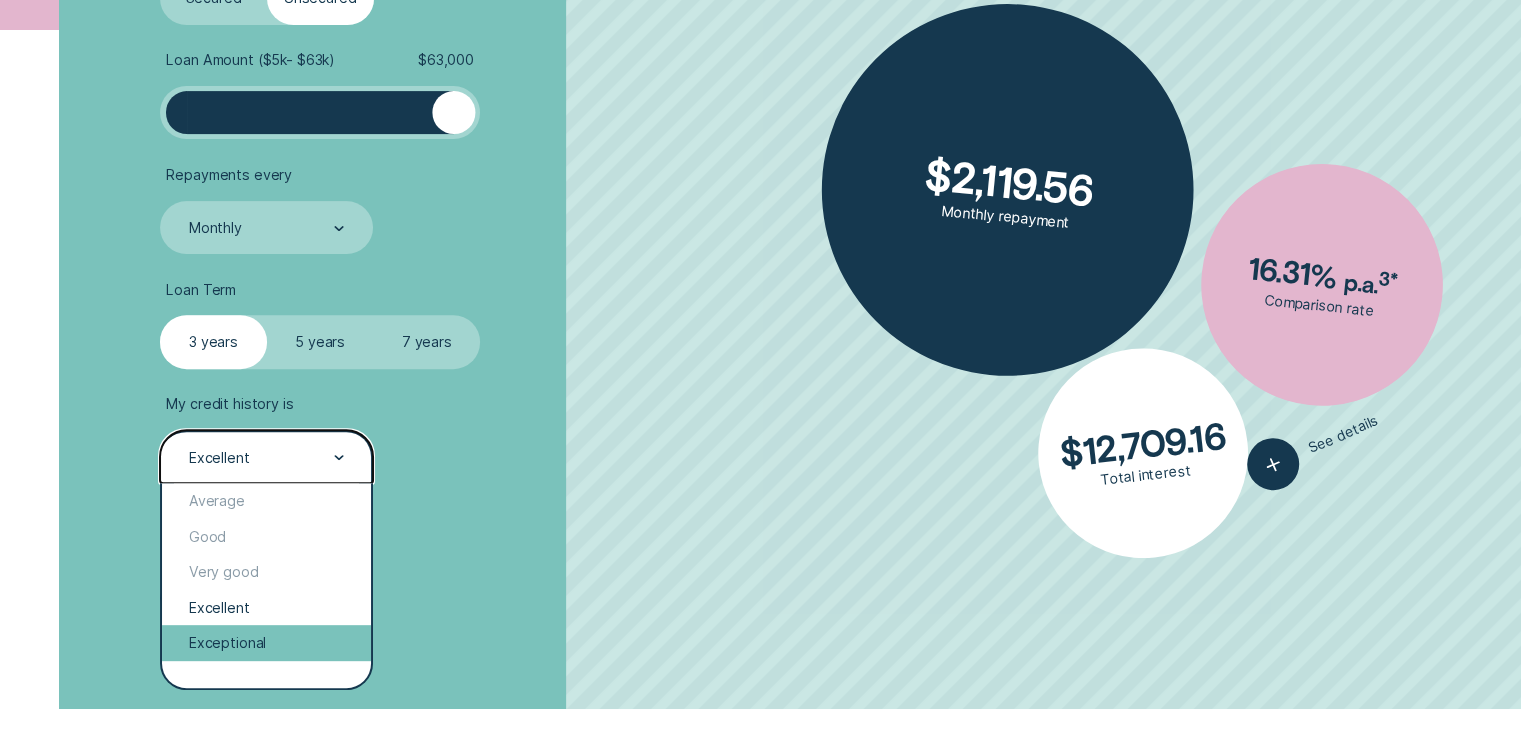 click on "Exceptional" at bounding box center [266, 643] 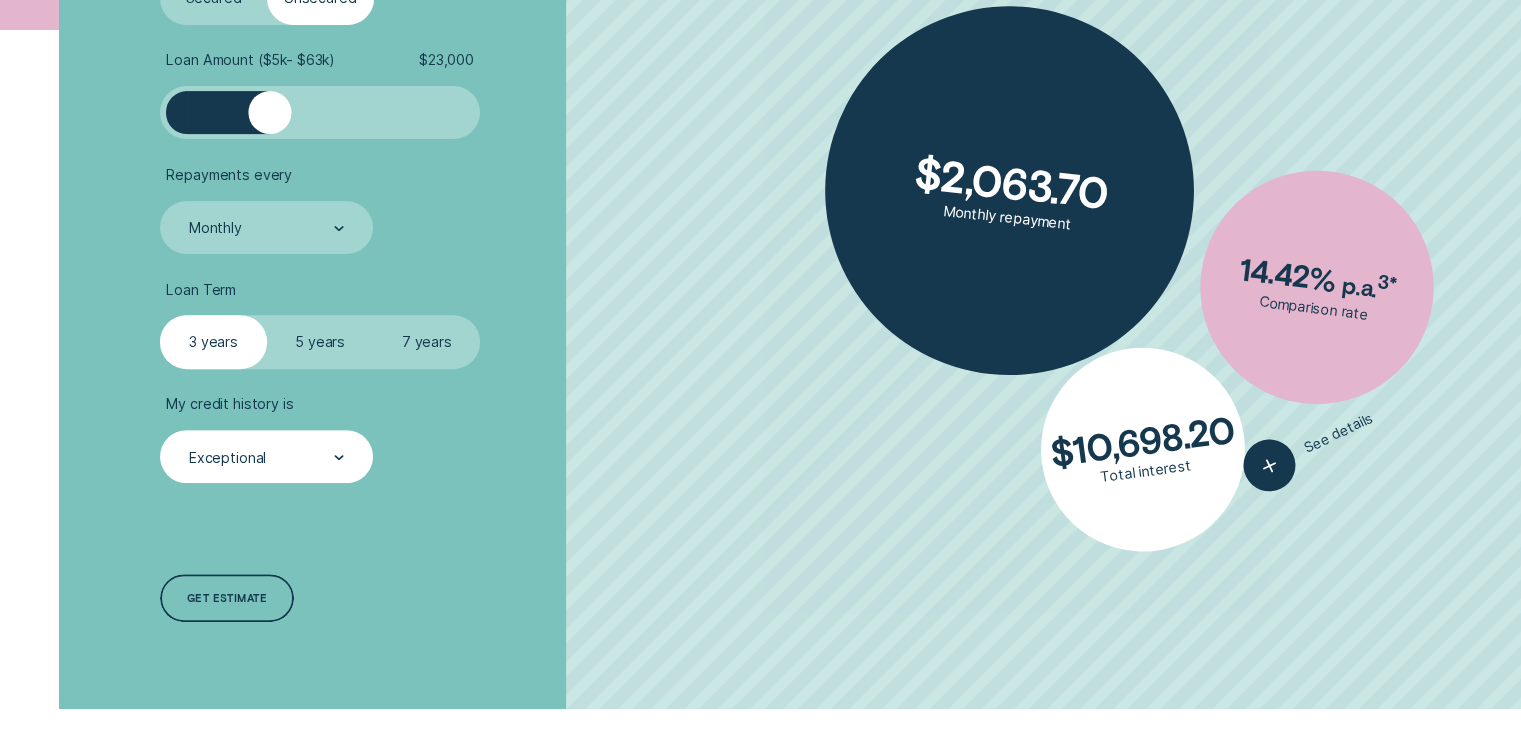 drag, startPoint x: 445, startPoint y: 116, endPoint x: 270, endPoint y: 130, distance: 175.55911 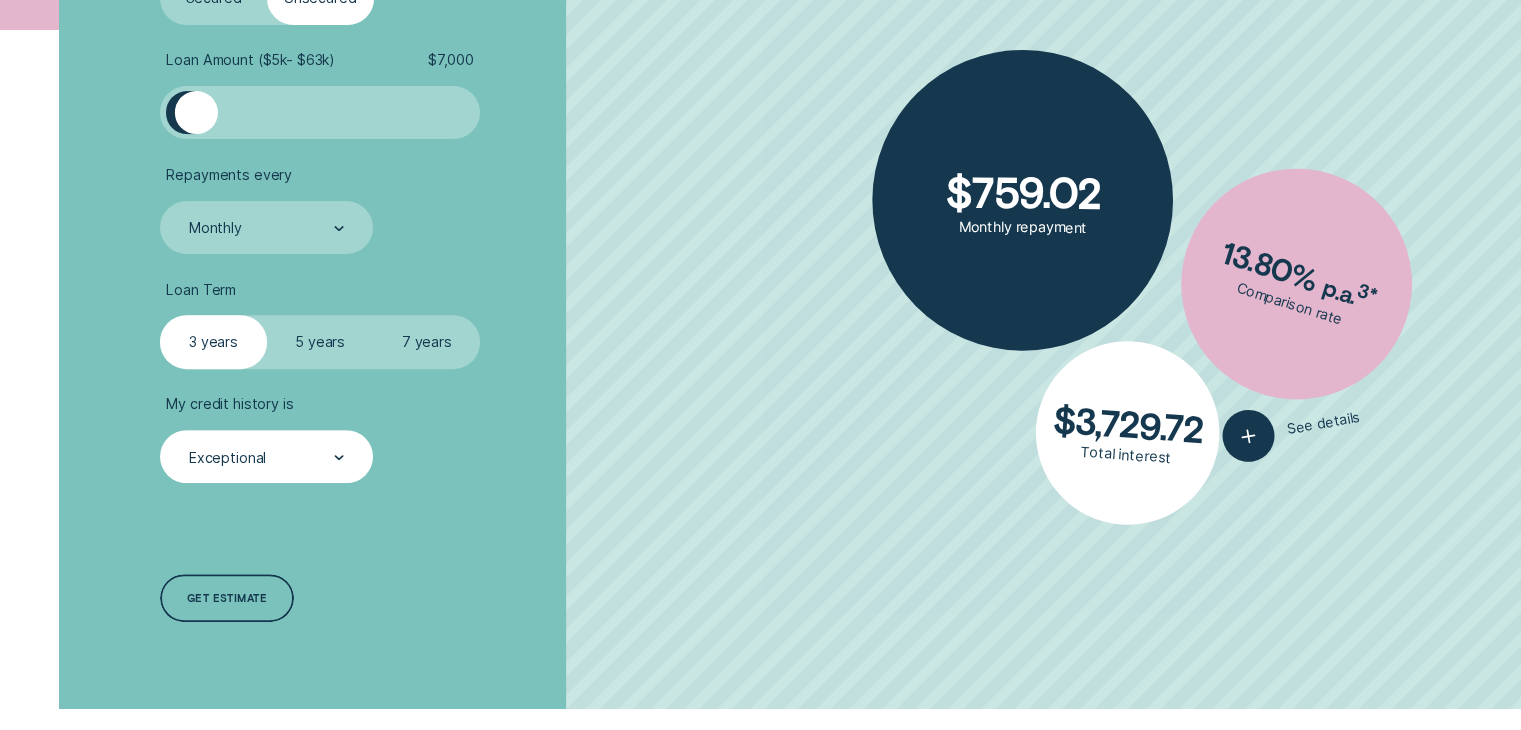 drag, startPoint x: 270, startPoint y: 130, endPoint x: 195, endPoint y: 125, distance: 75.16648 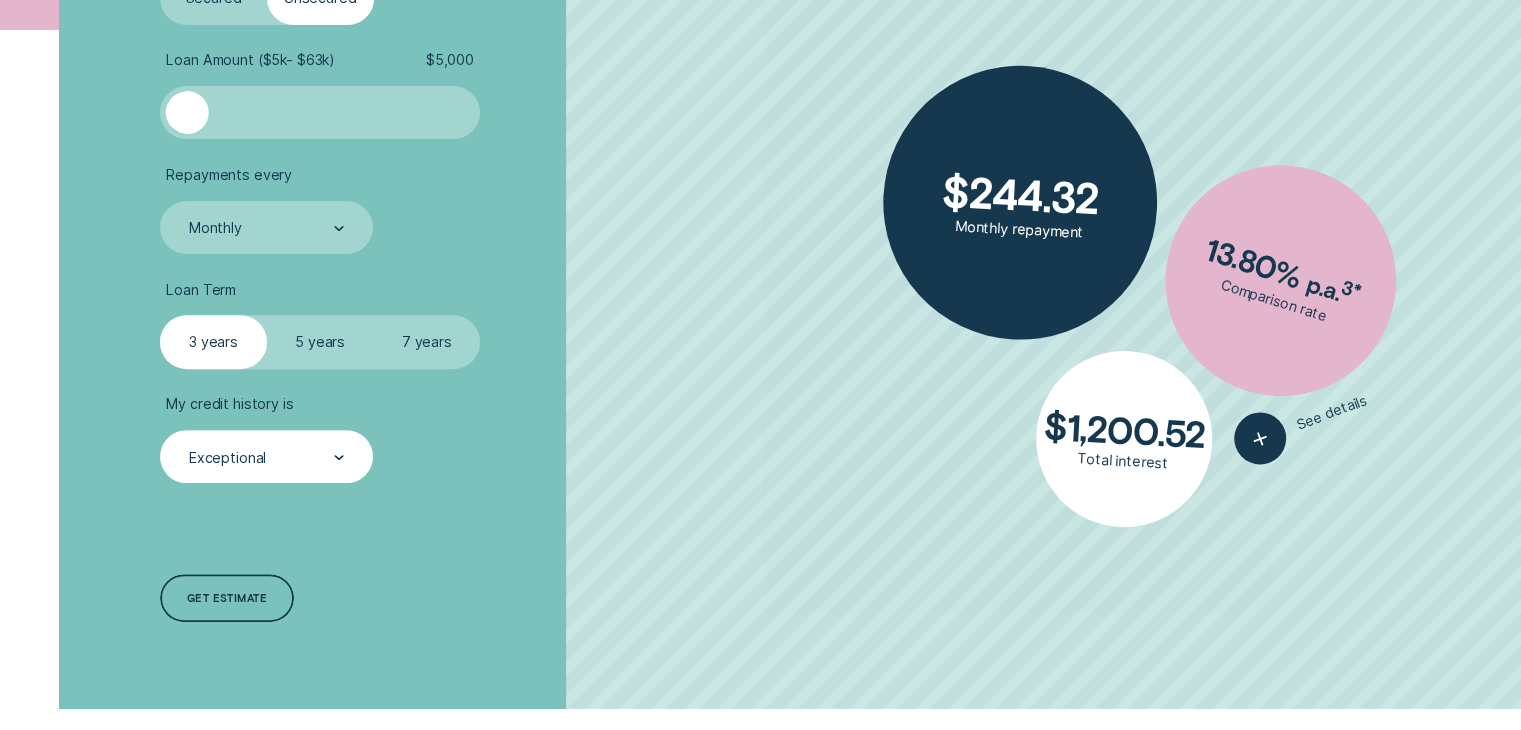 drag, startPoint x: 195, startPoint y: 125, endPoint x: 147, endPoint y: 137, distance: 49.47727 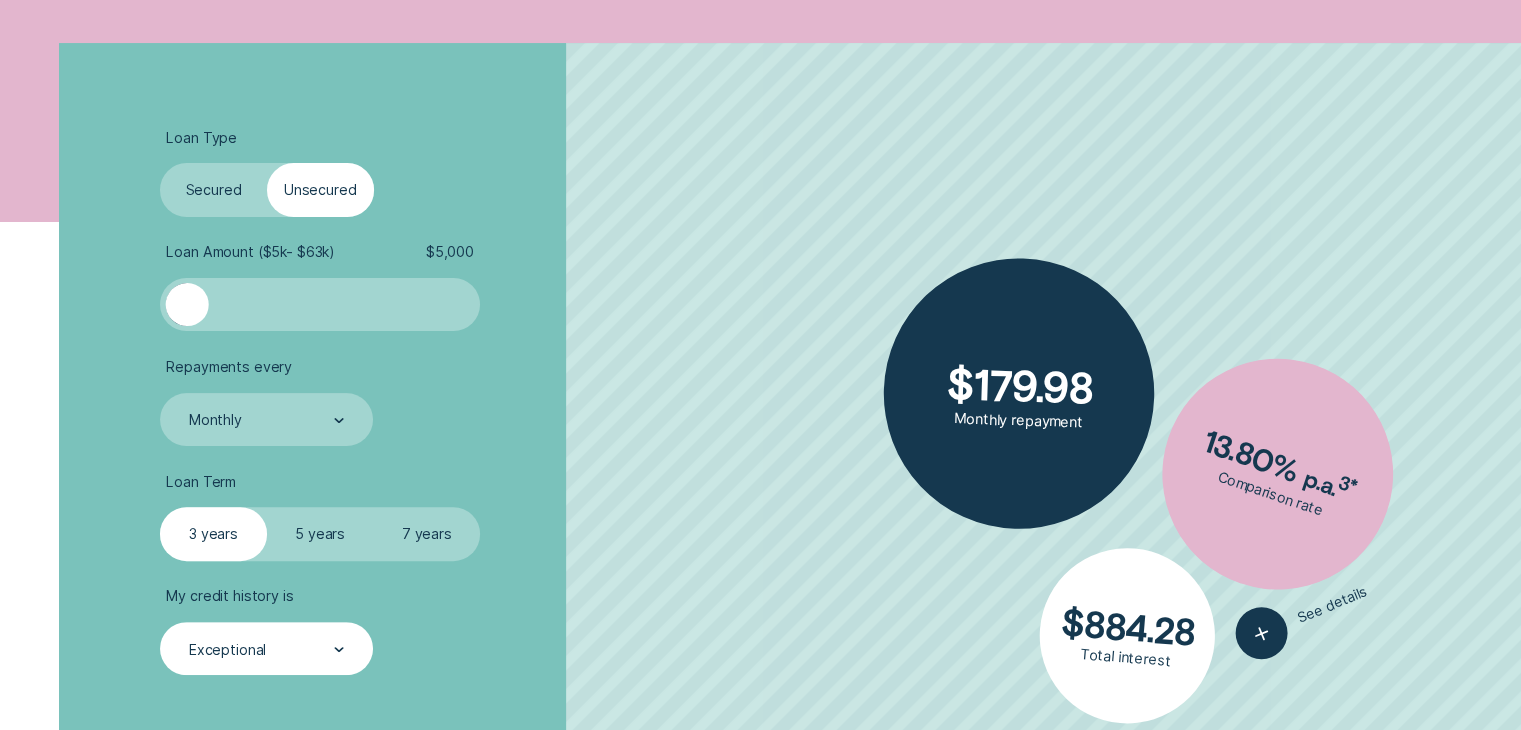 scroll, scrollTop: 493, scrollLeft: 0, axis: vertical 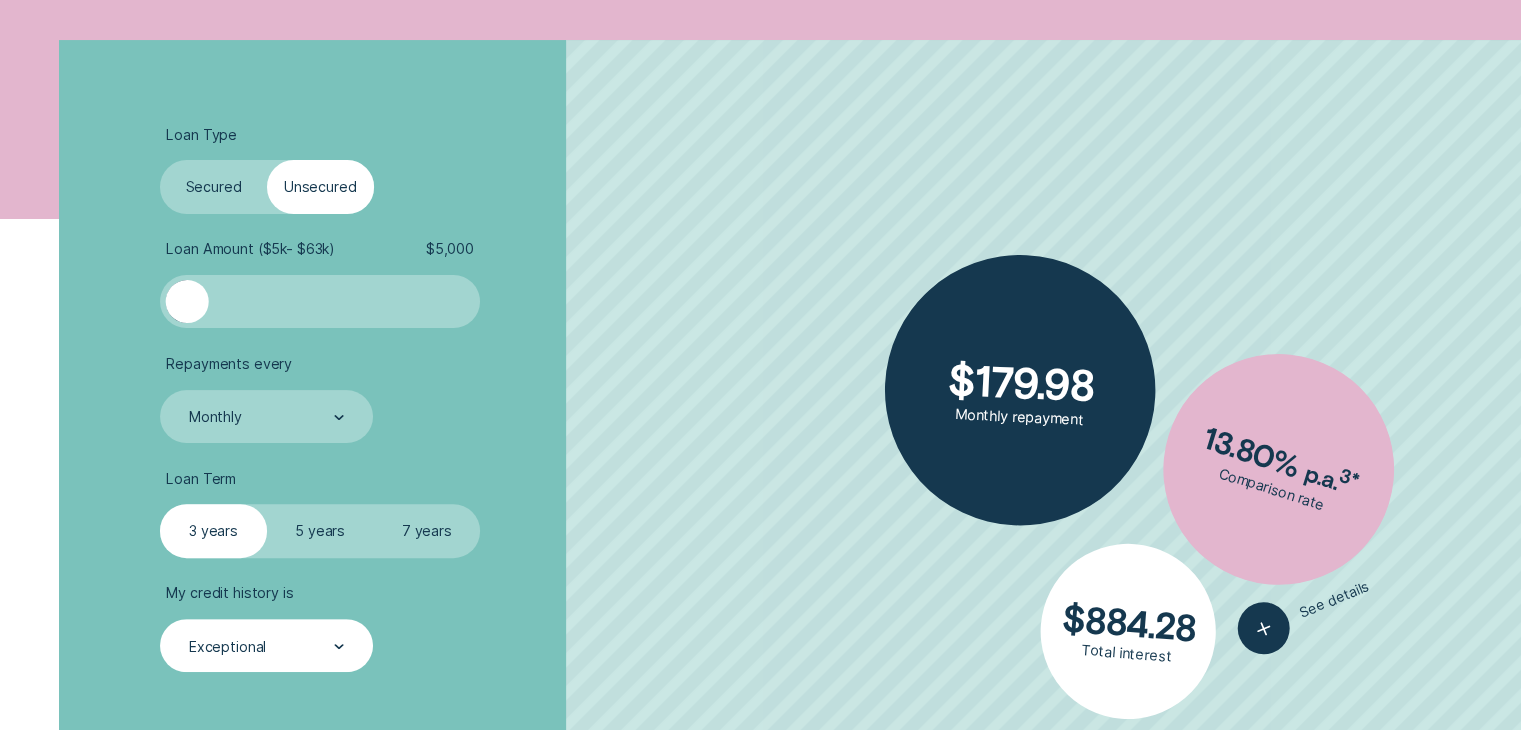 click on "Secured" at bounding box center [213, 186] 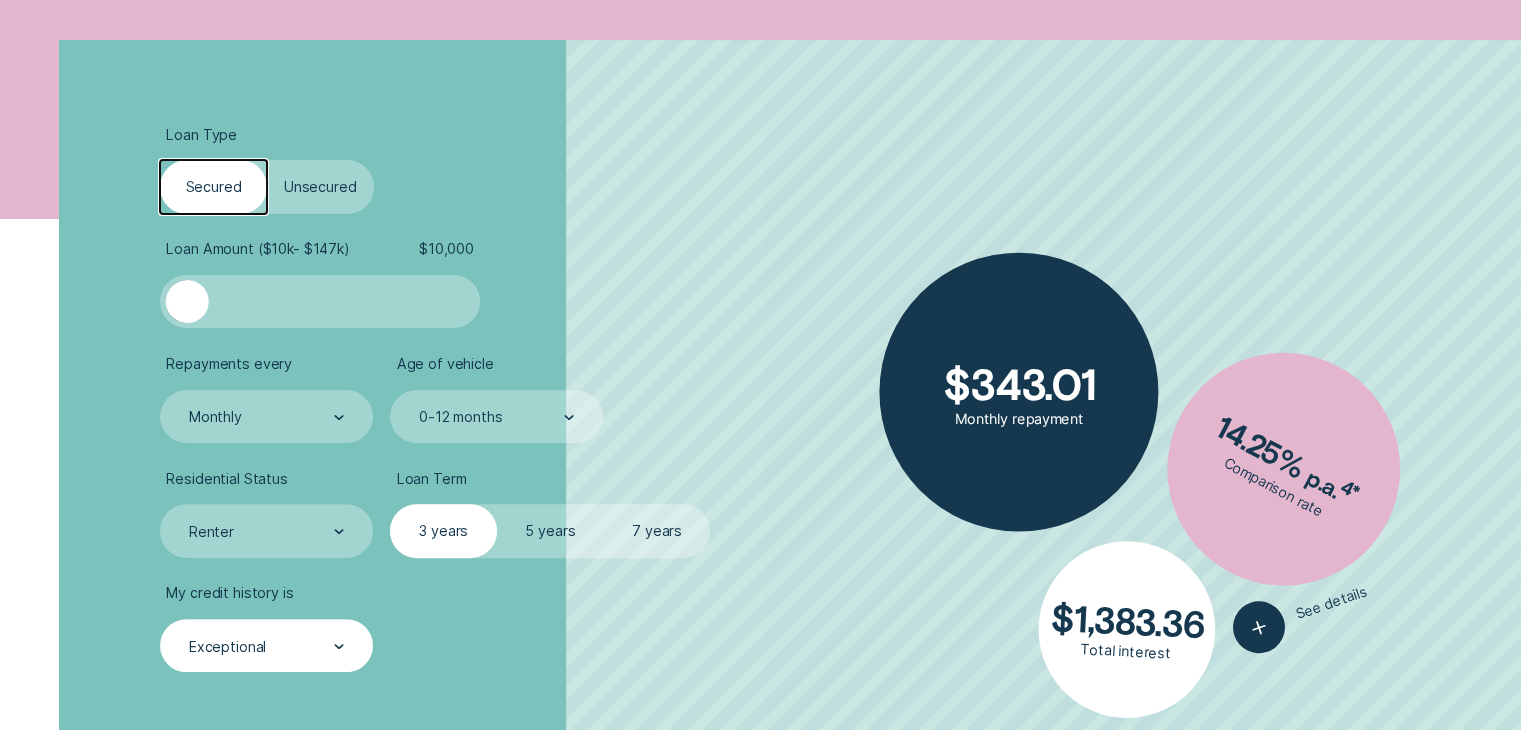 click on "Unsecured" at bounding box center [320, 186] 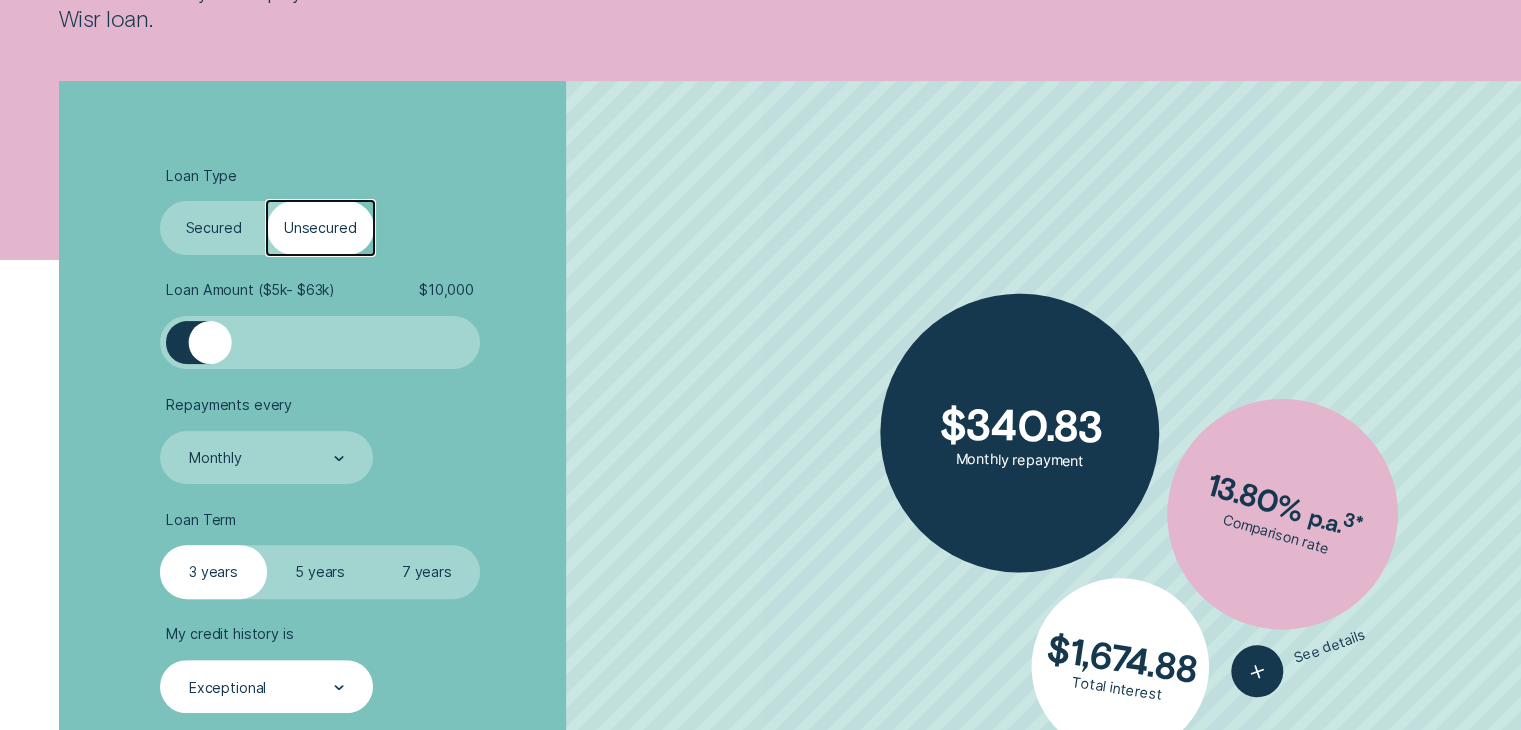 scroll, scrollTop: 459, scrollLeft: 0, axis: vertical 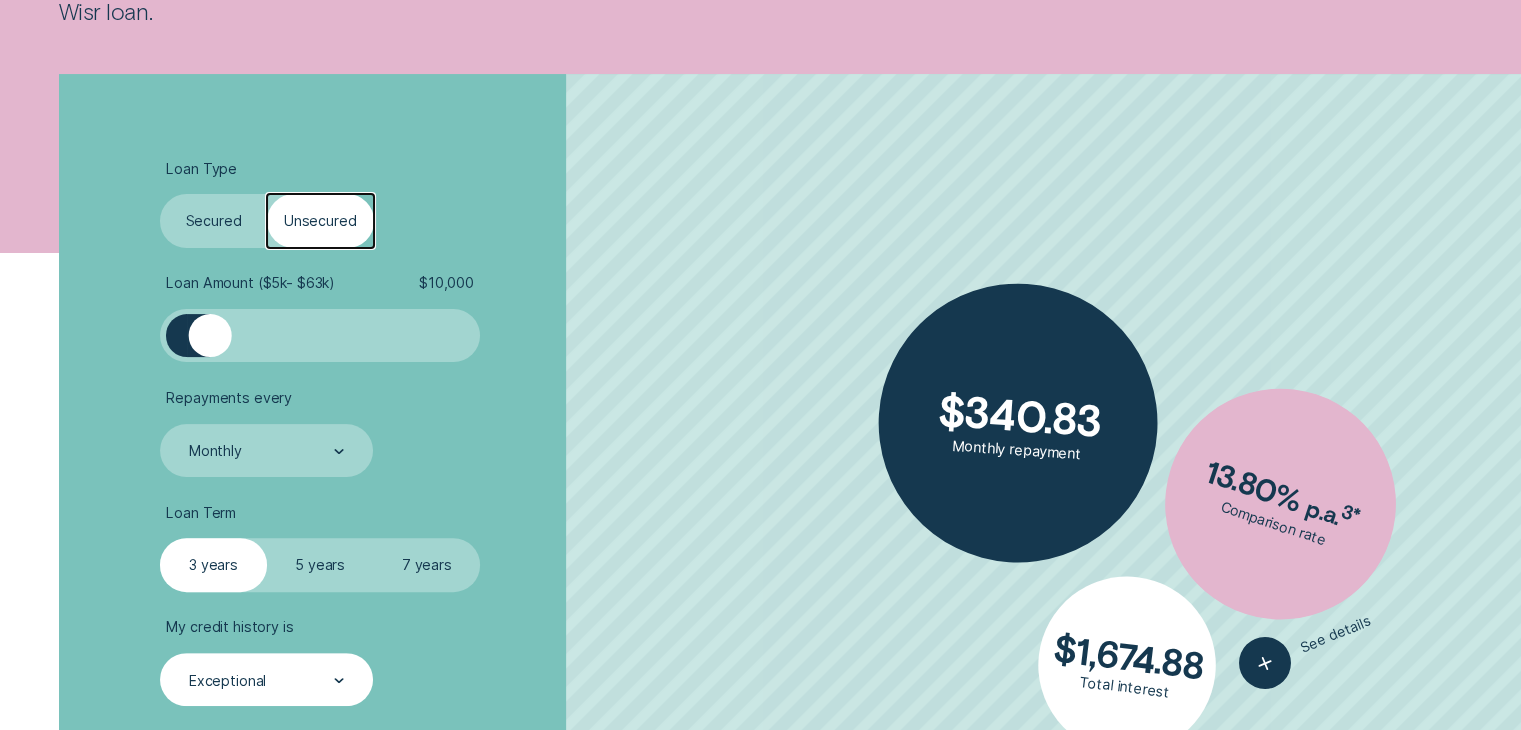 click on "Secured" at bounding box center [213, 220] 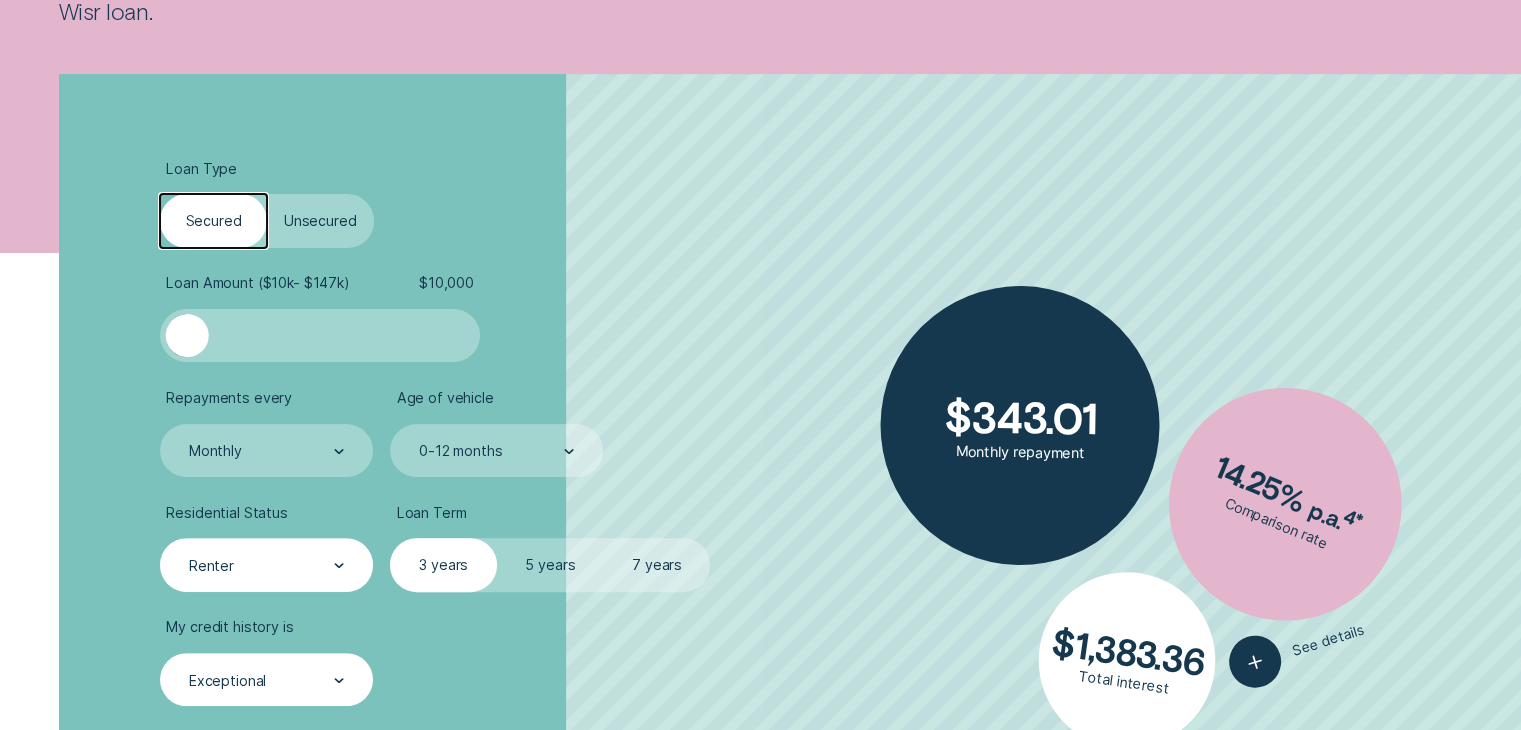 click on "Renter" at bounding box center [265, 566] 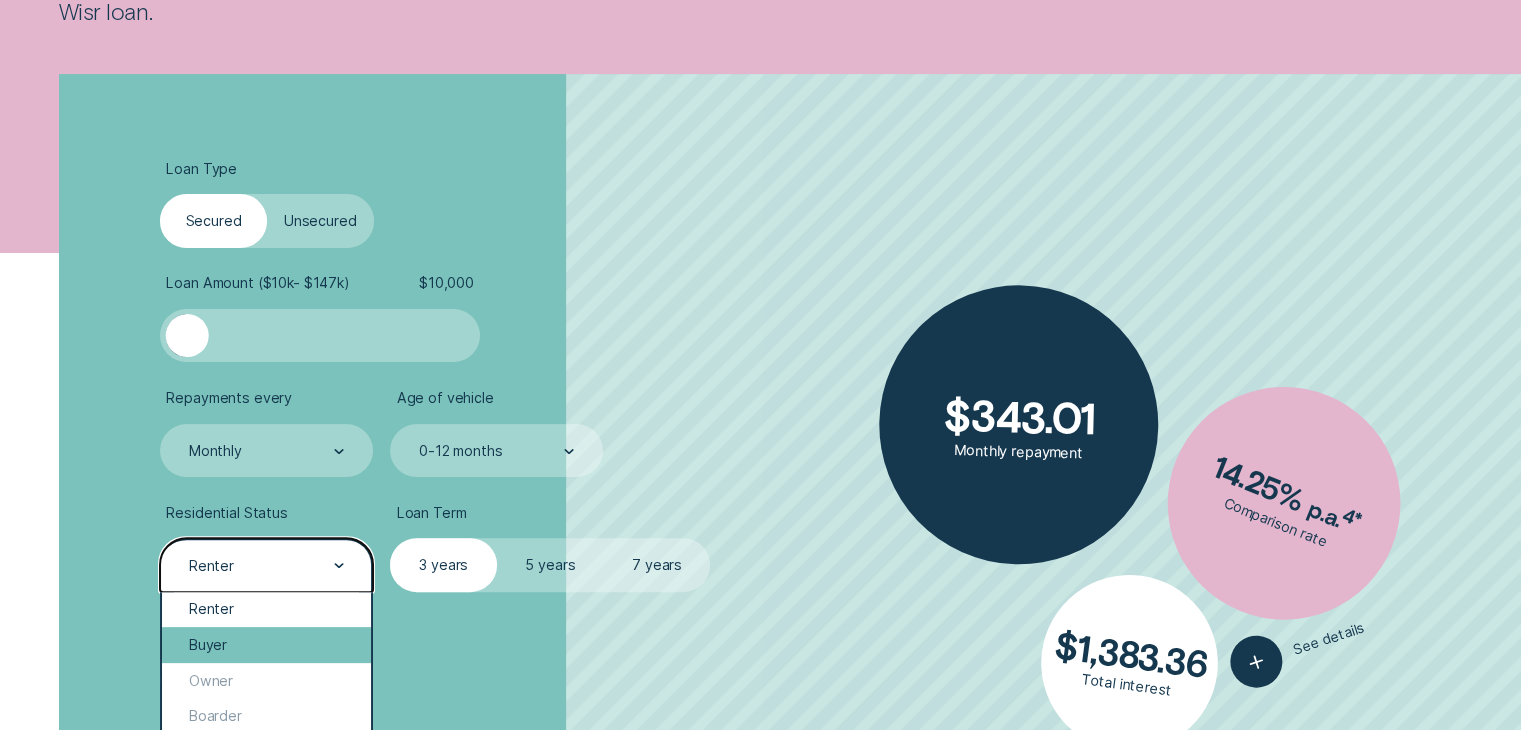 click on "Buyer" at bounding box center (266, 645) 